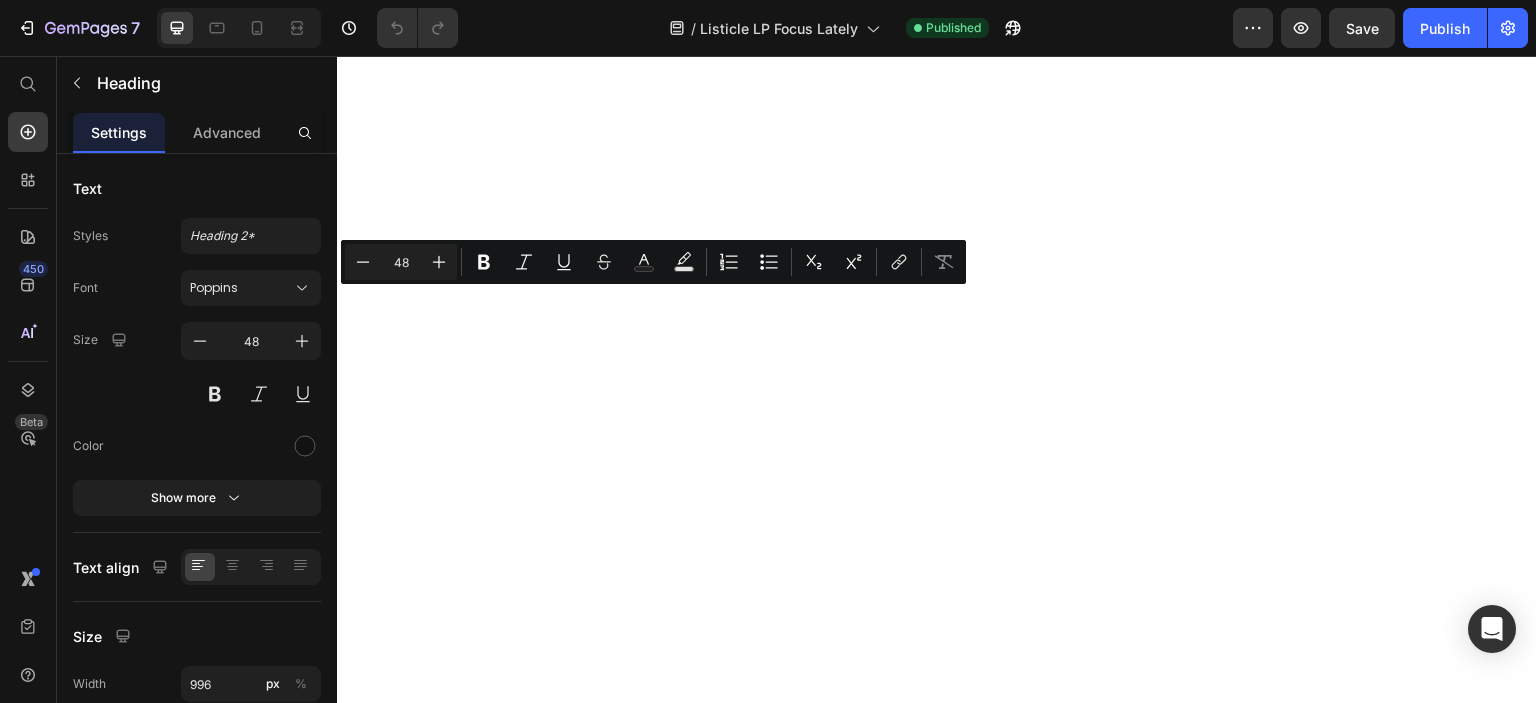 scroll, scrollTop: 0, scrollLeft: 0, axis: both 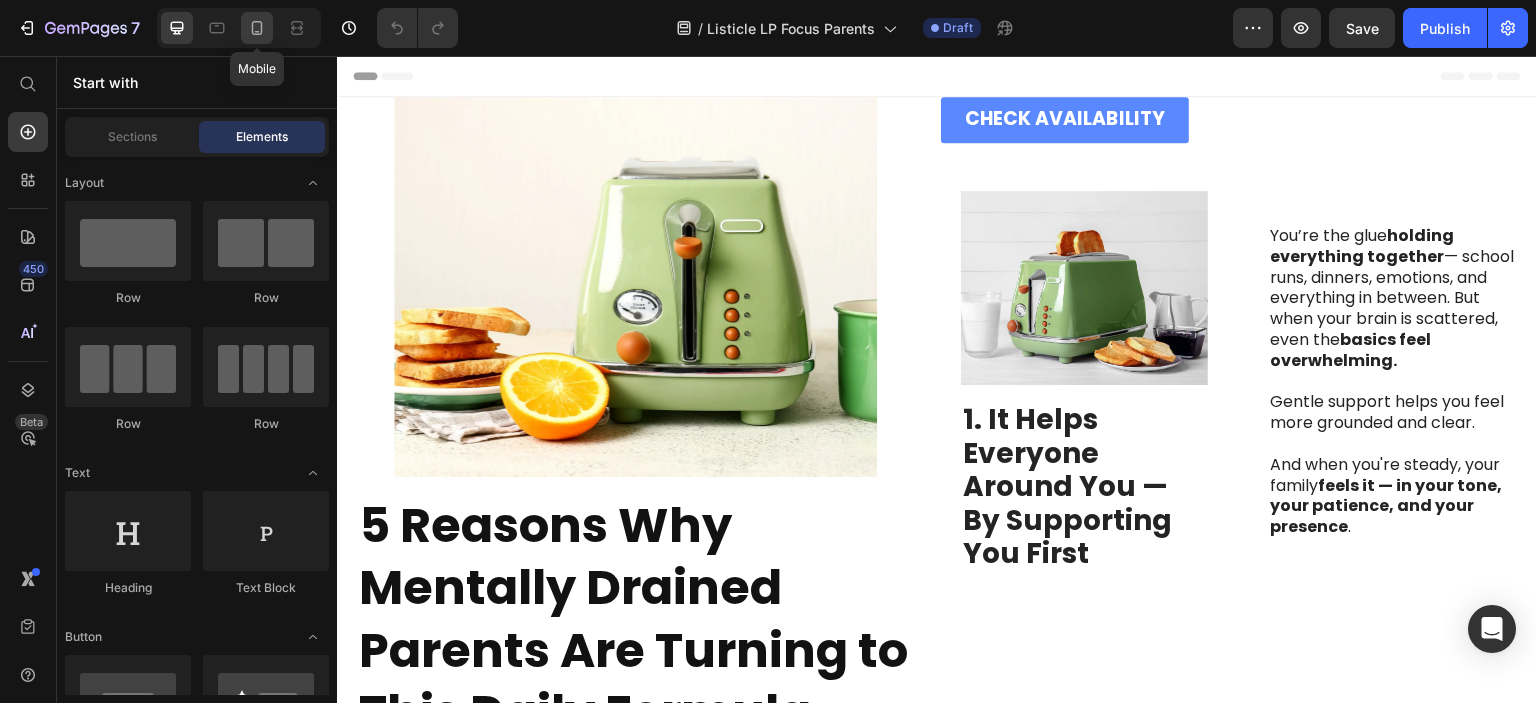 click 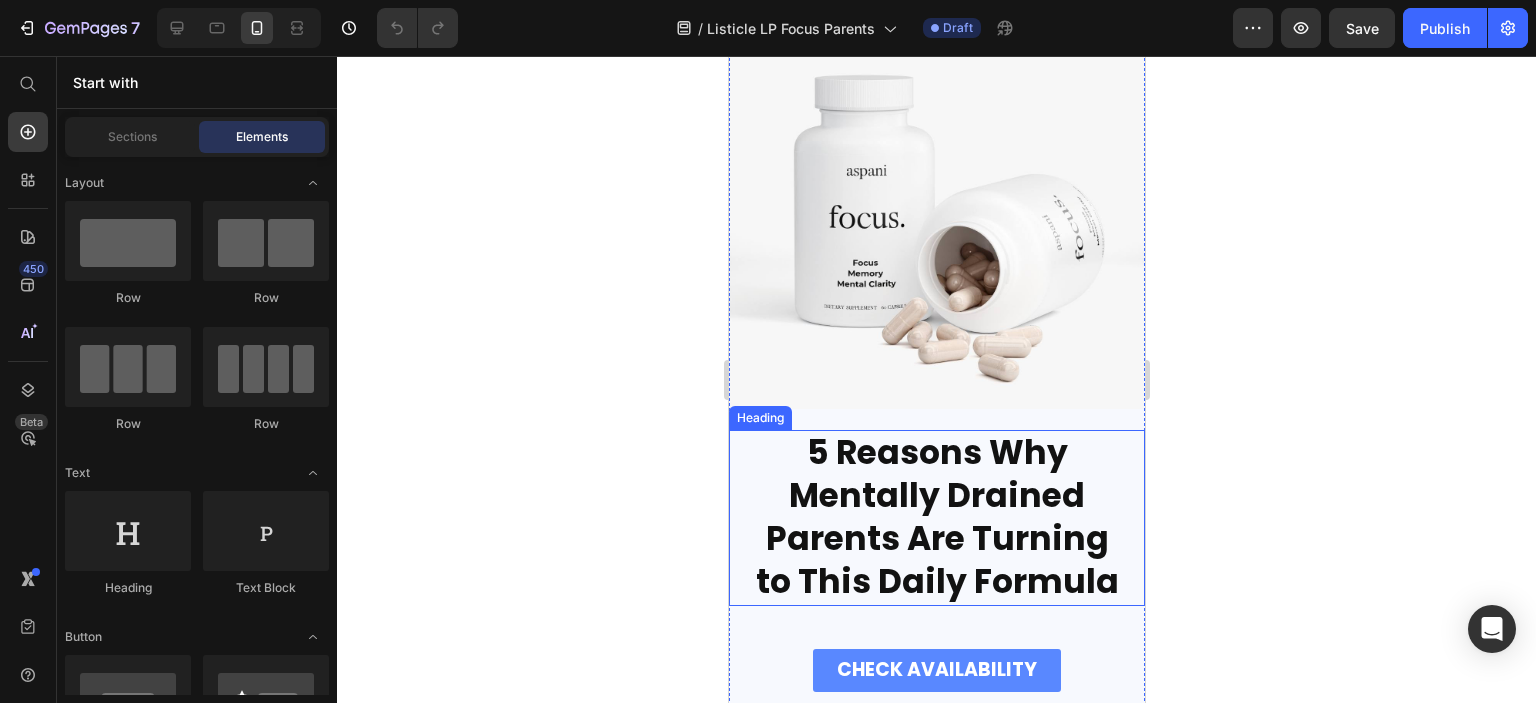 scroll, scrollTop: 200, scrollLeft: 0, axis: vertical 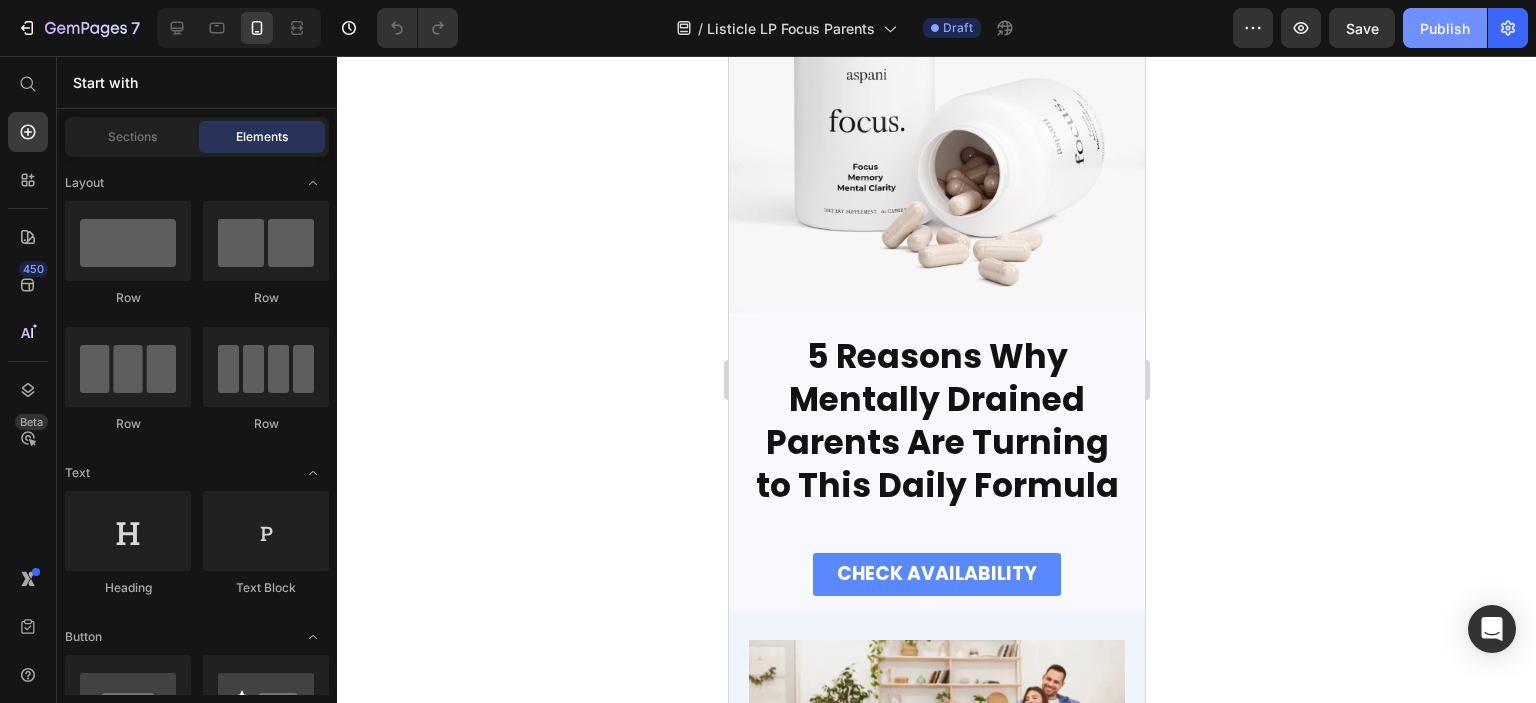 click on "Publish" 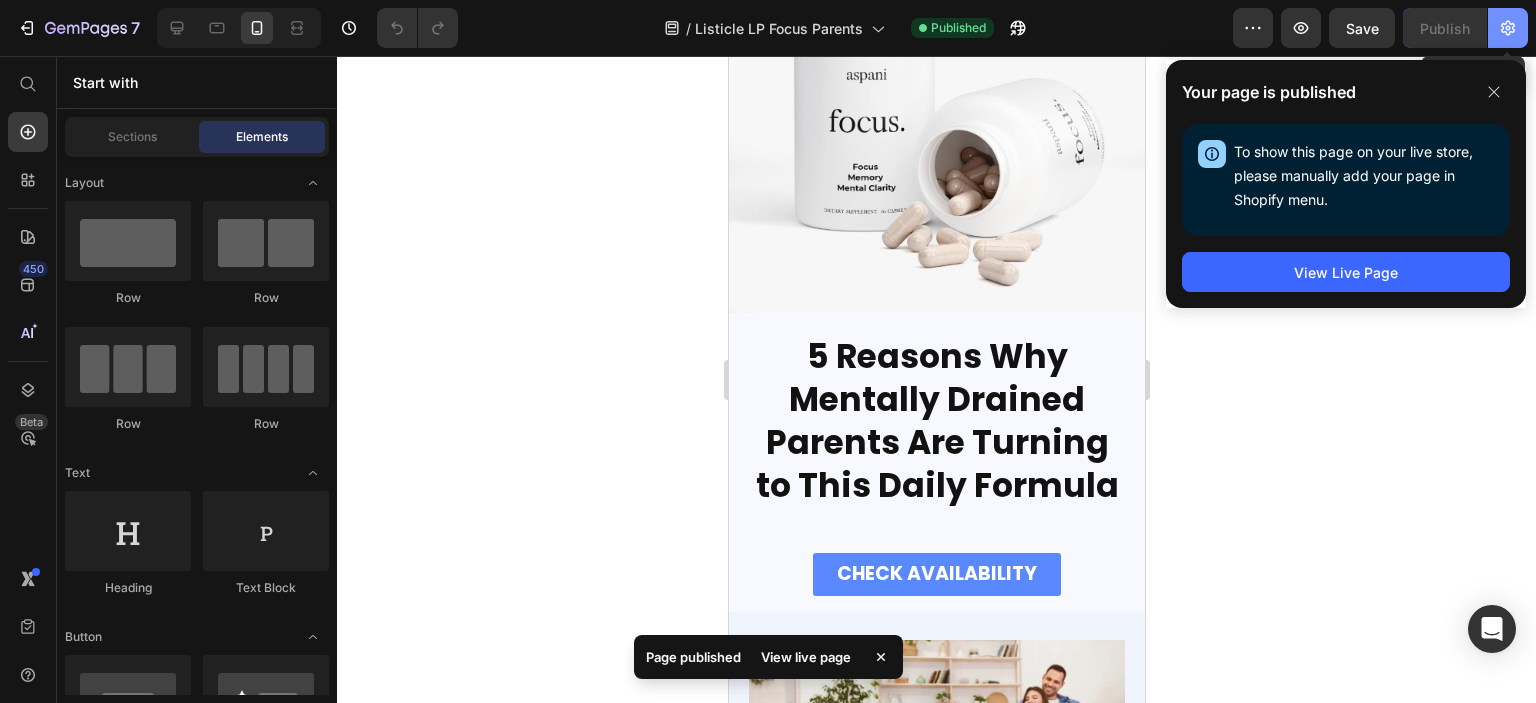 click 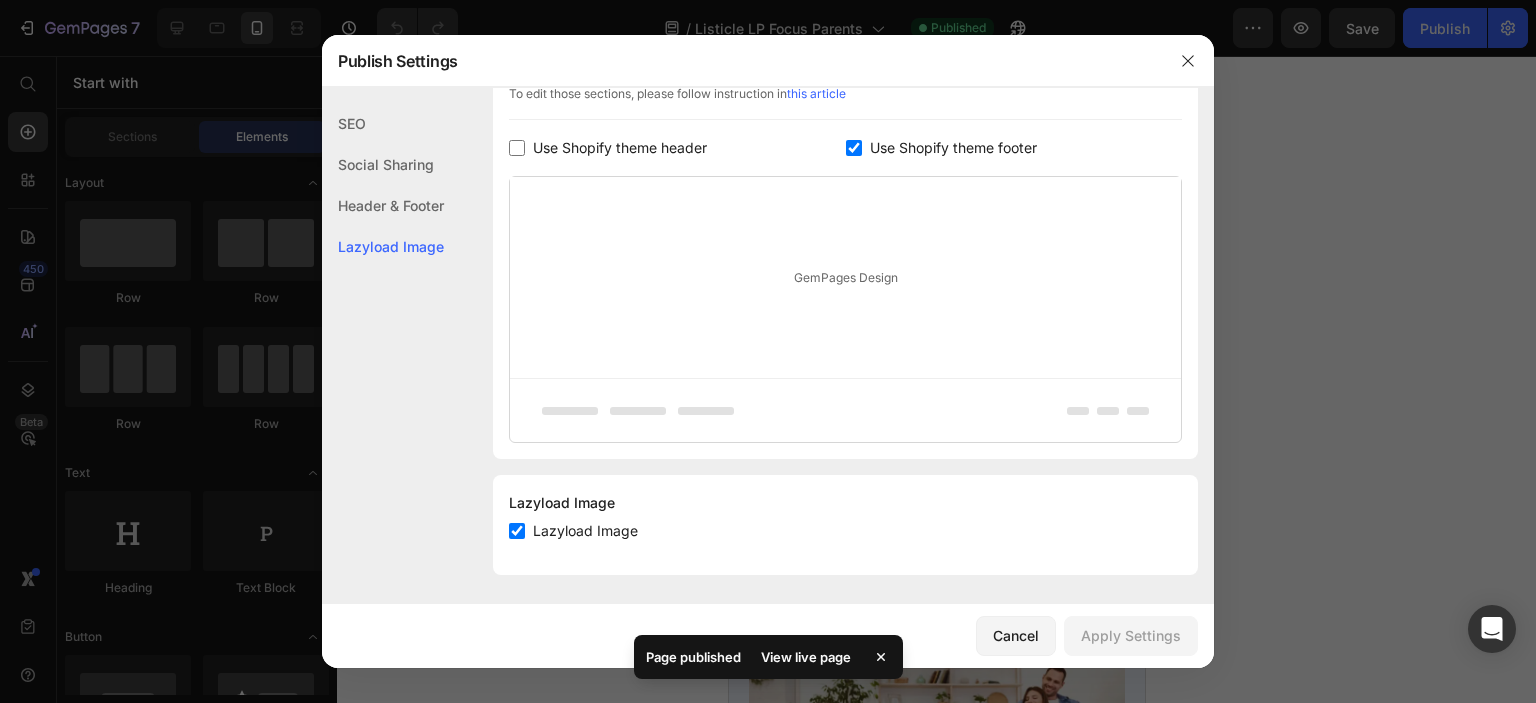 scroll, scrollTop: 1004, scrollLeft: 0, axis: vertical 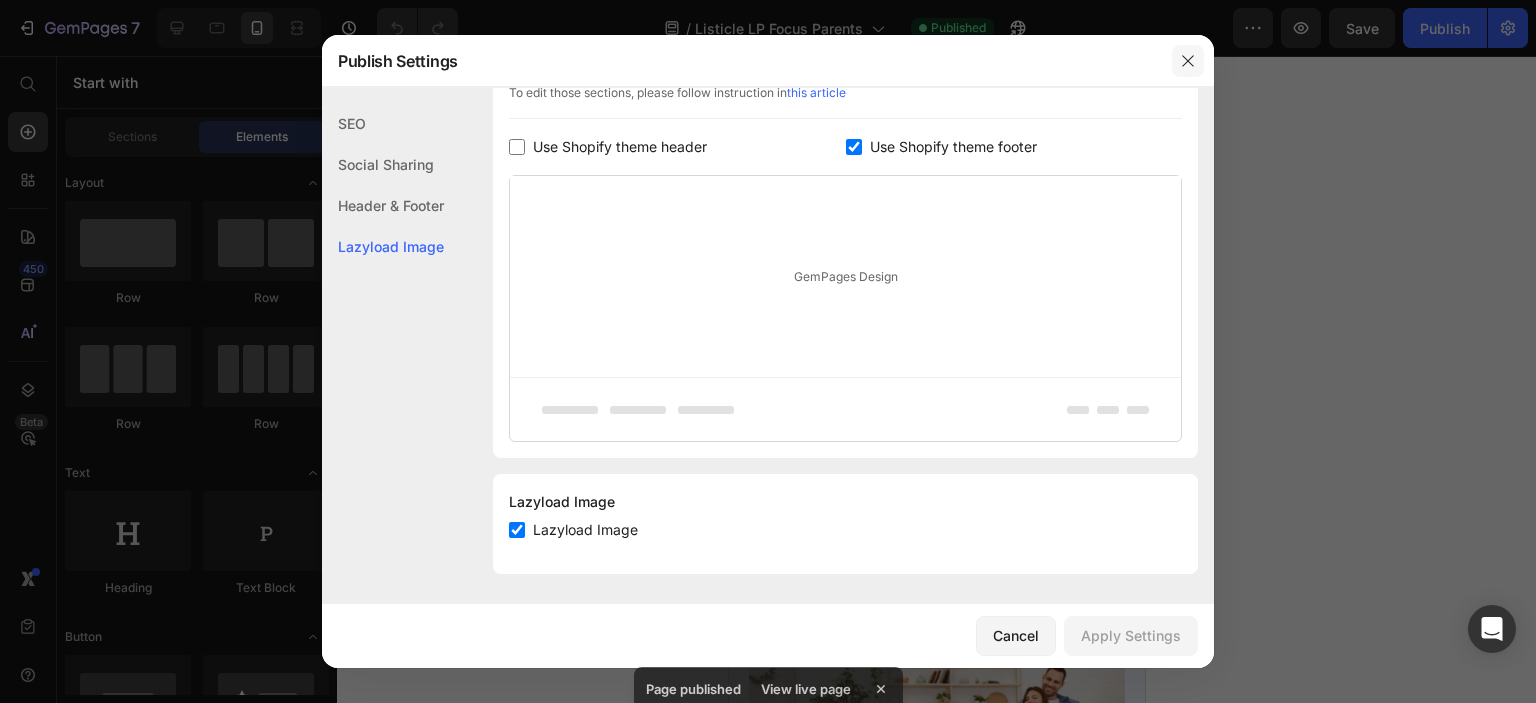 click at bounding box center [1188, 61] 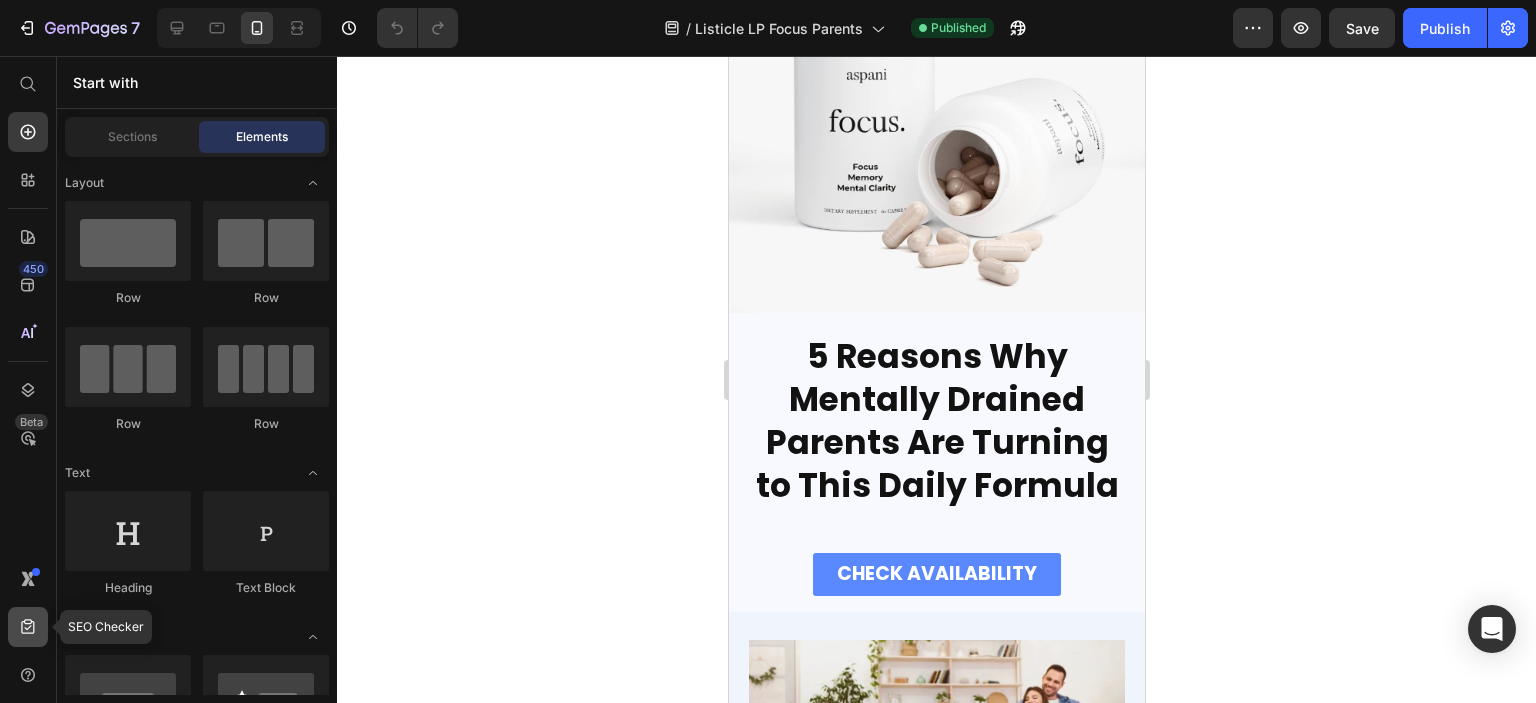 click 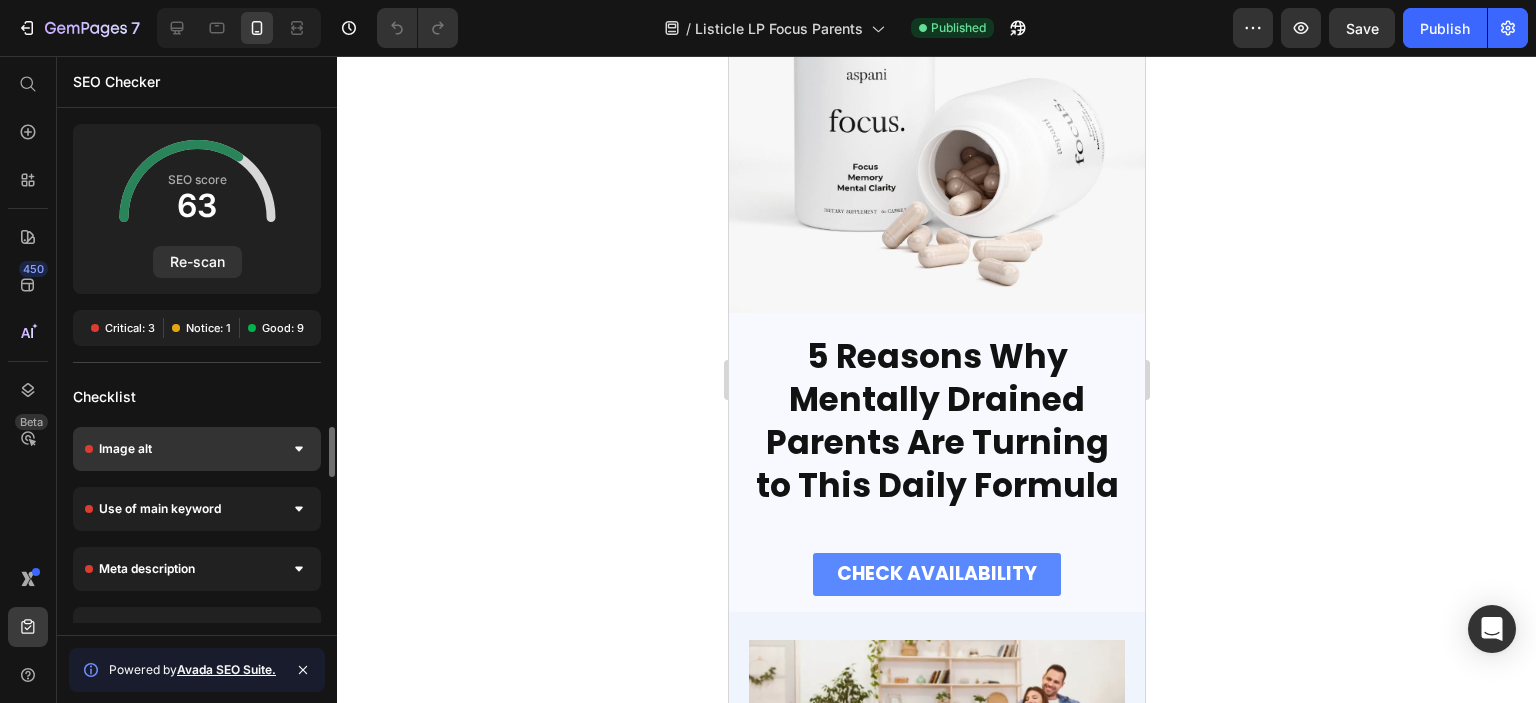 click at bounding box center [299, 449] 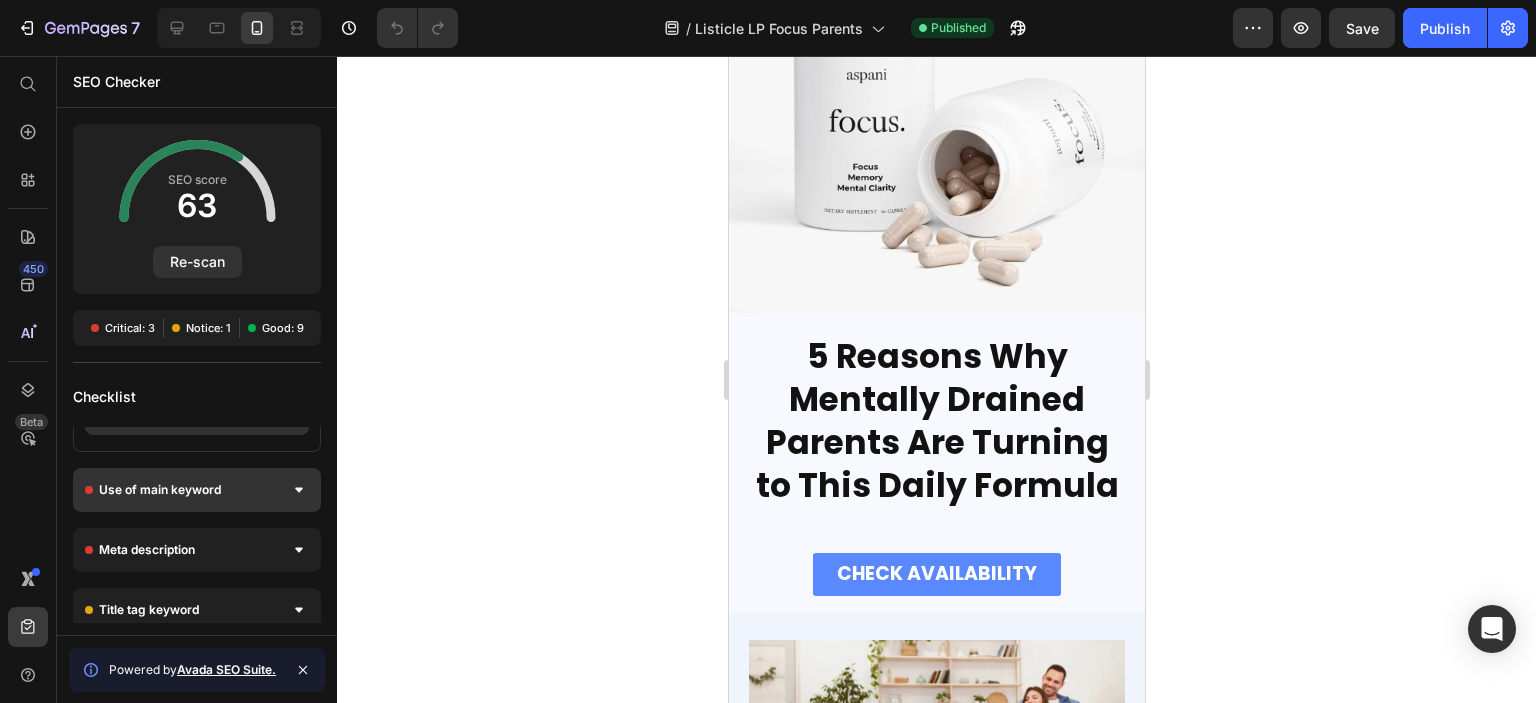 scroll, scrollTop: 0, scrollLeft: 0, axis: both 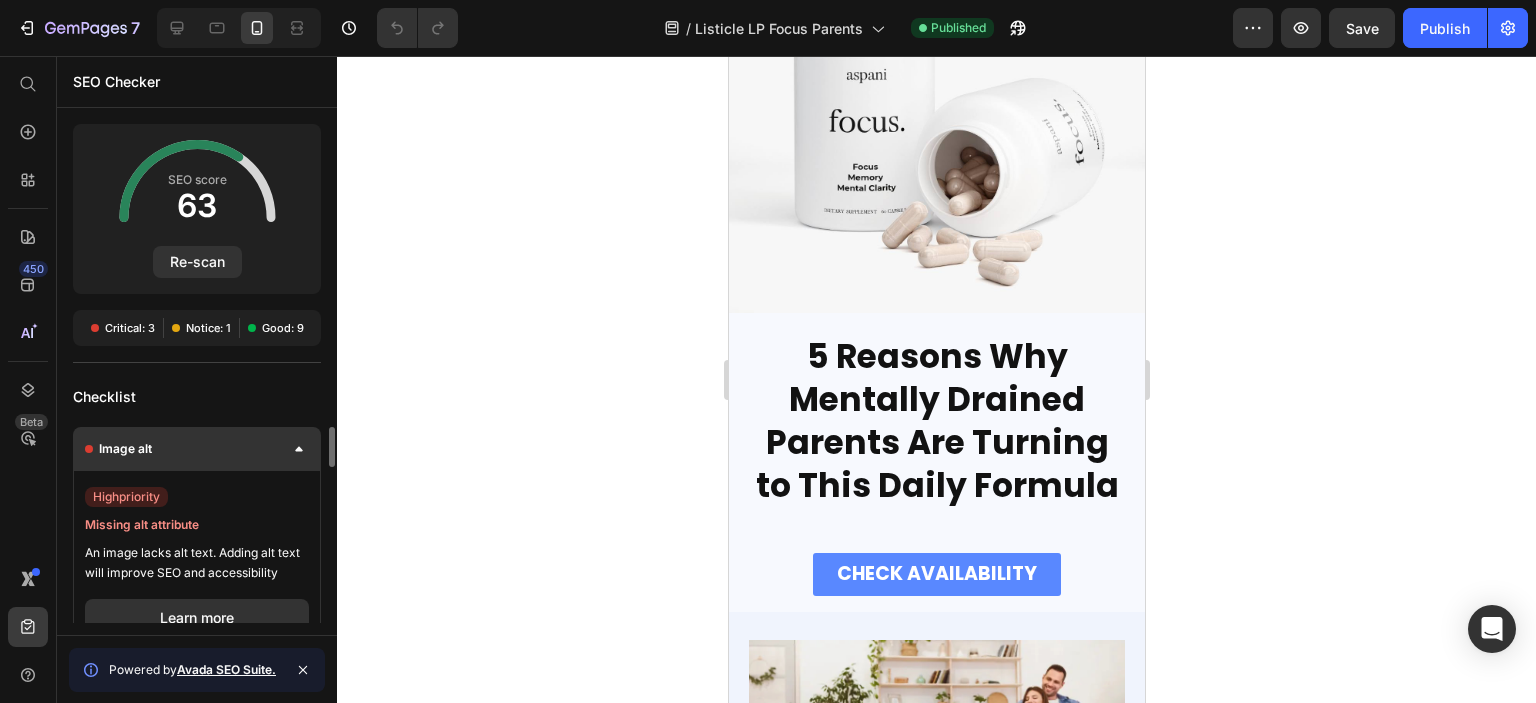 click 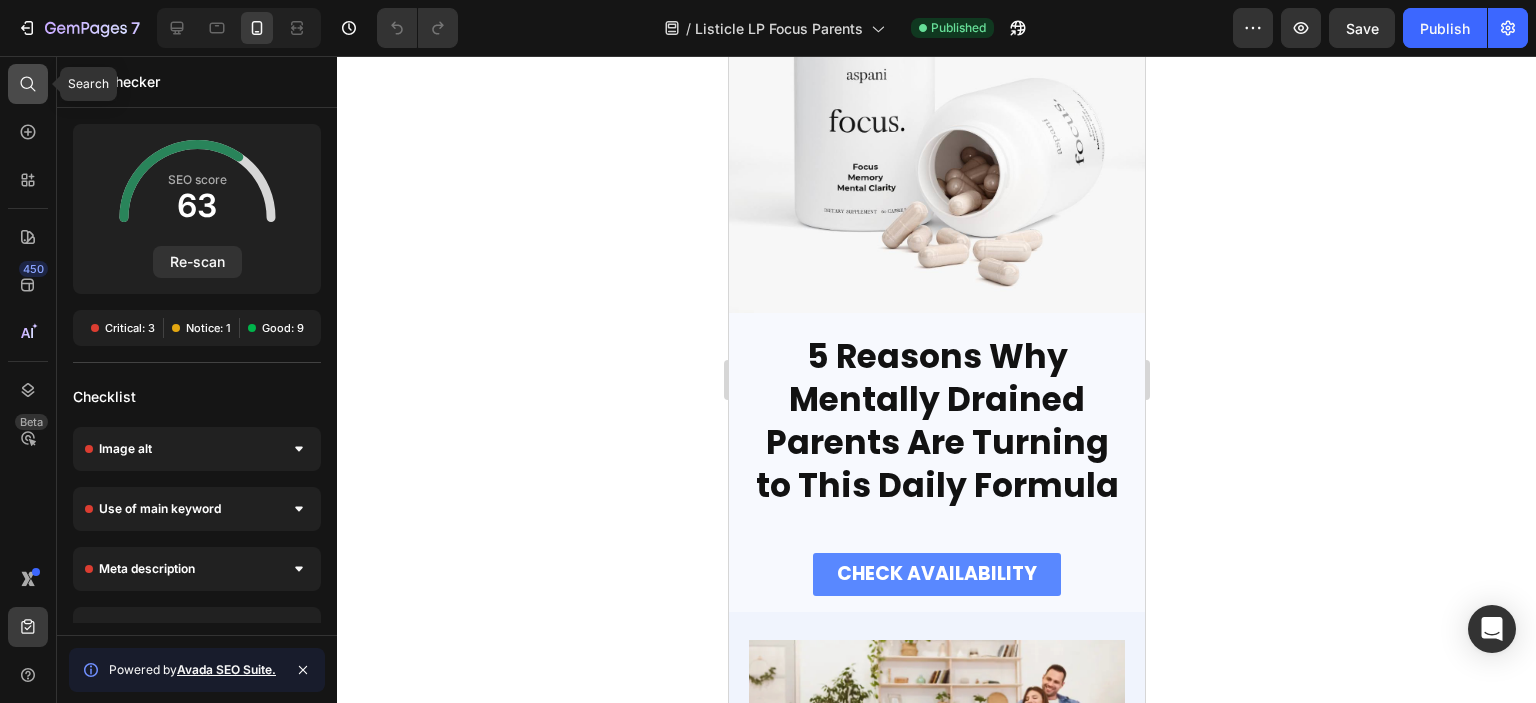 click 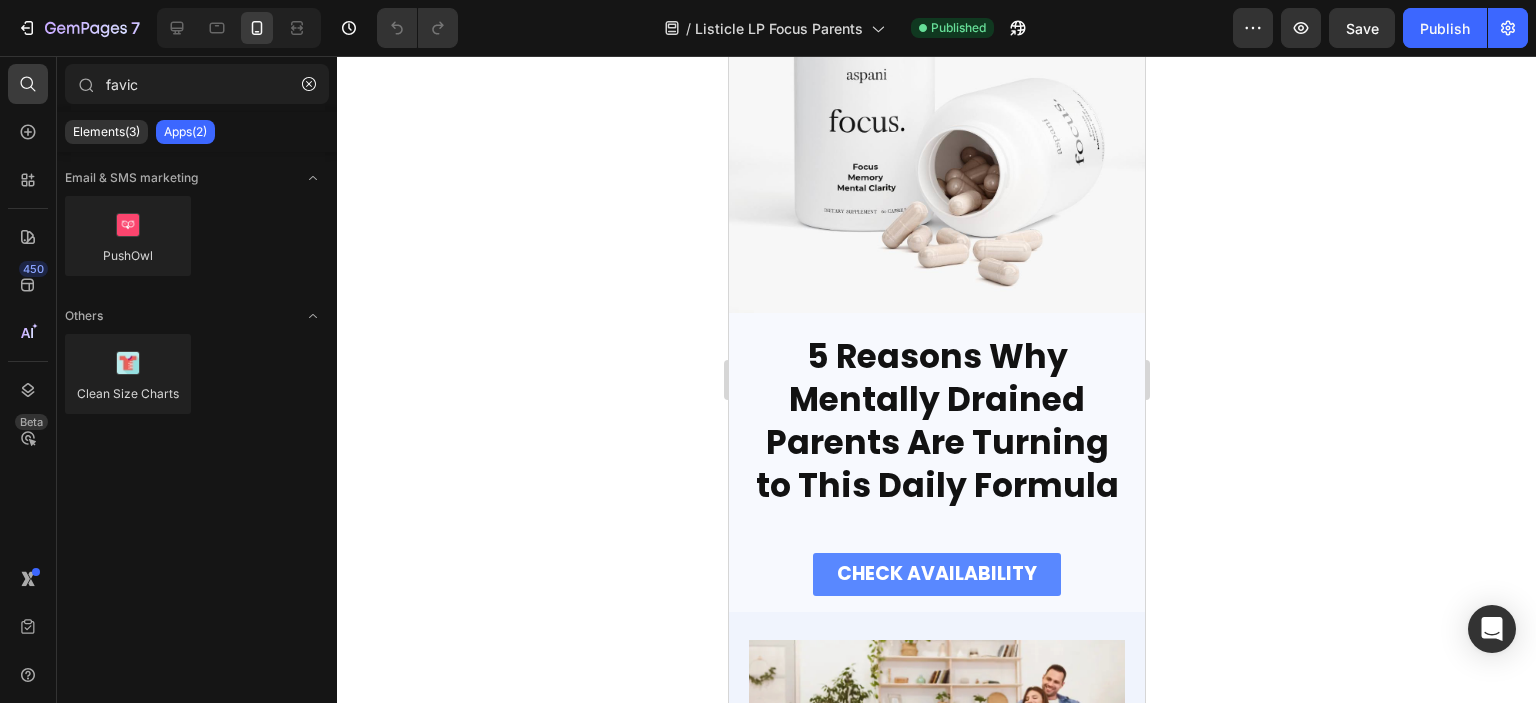 type on "favic" 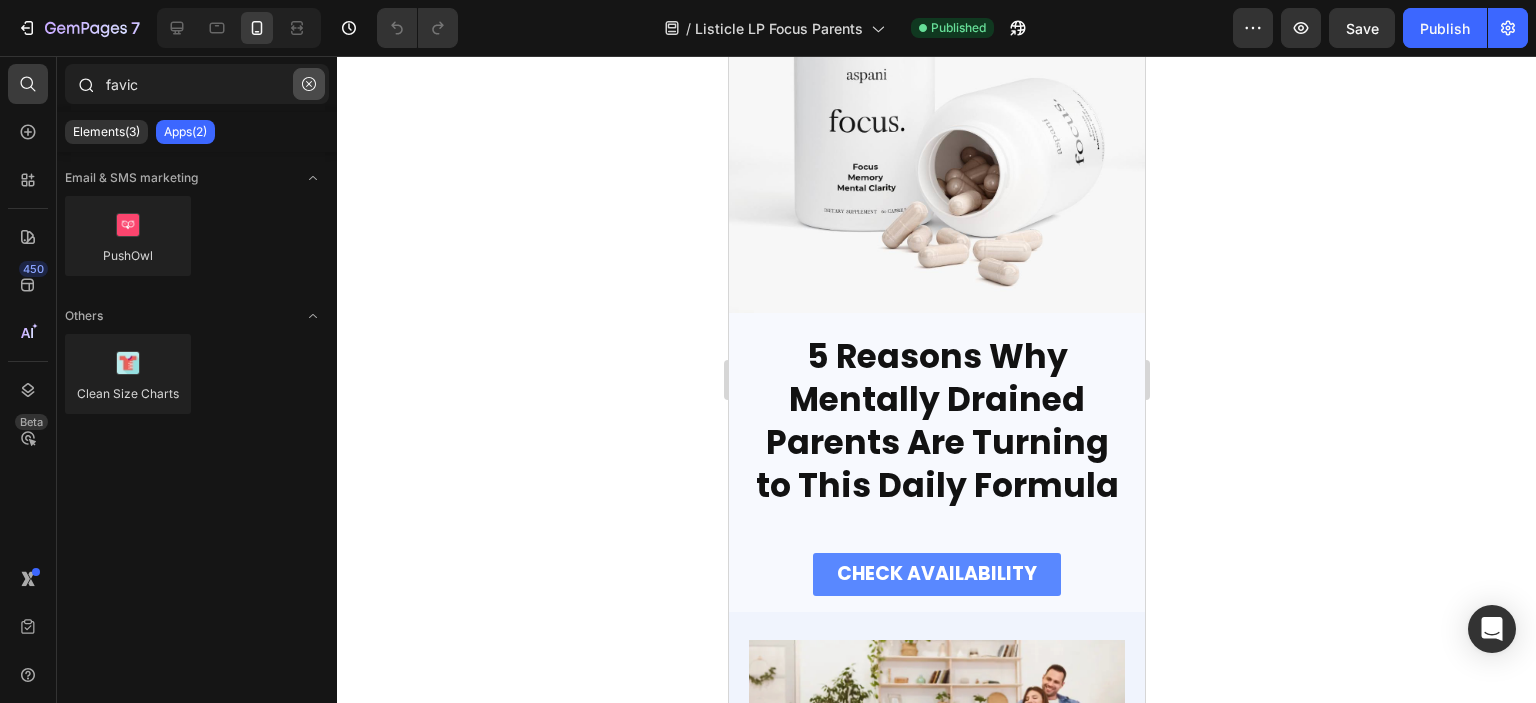click 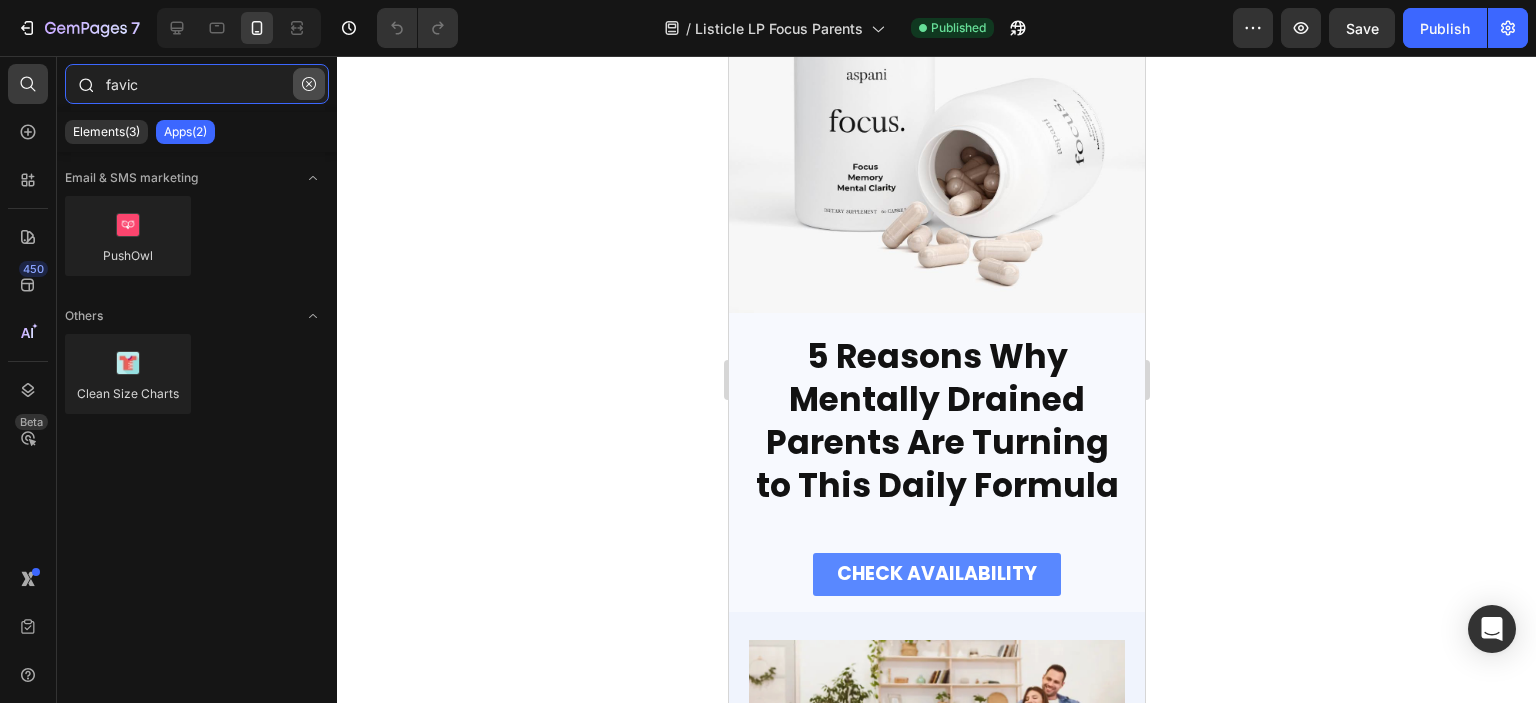 type 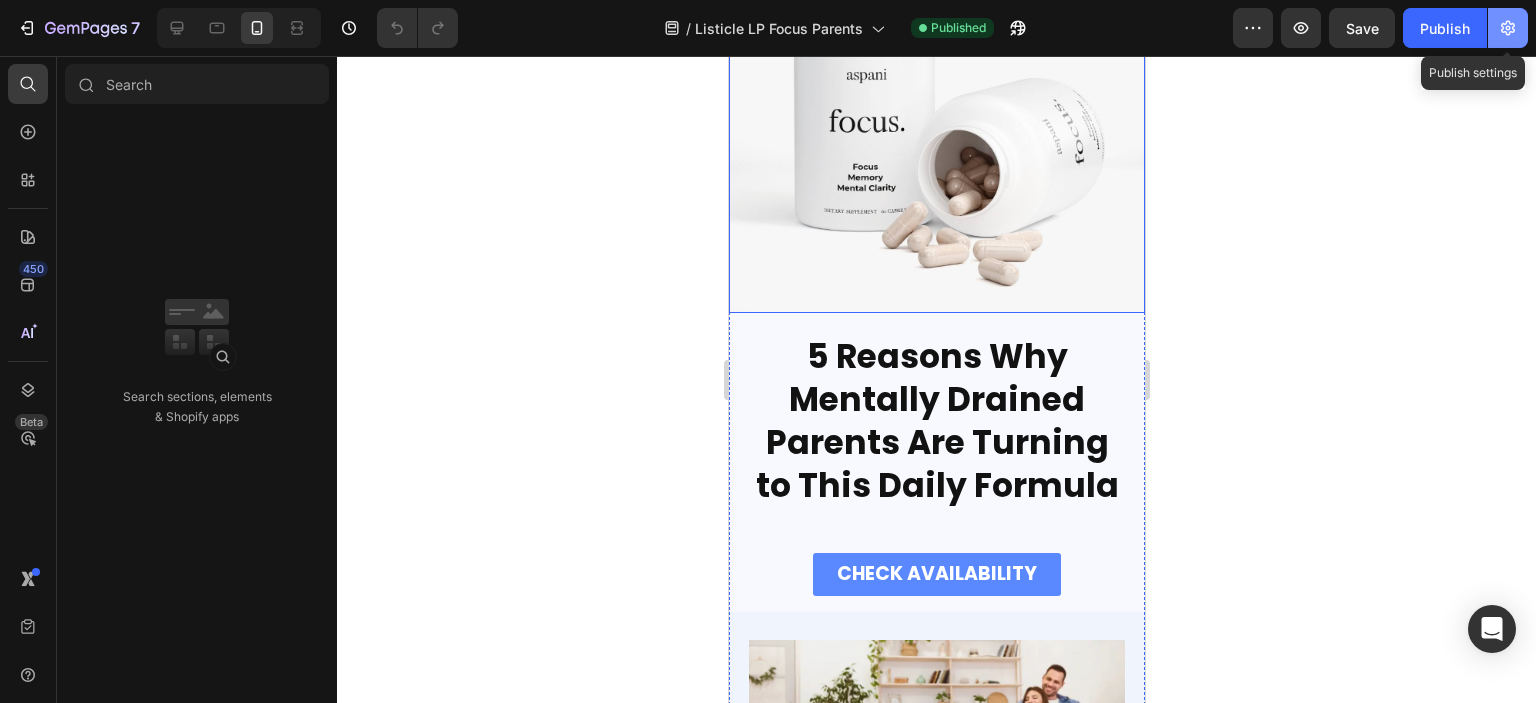 click 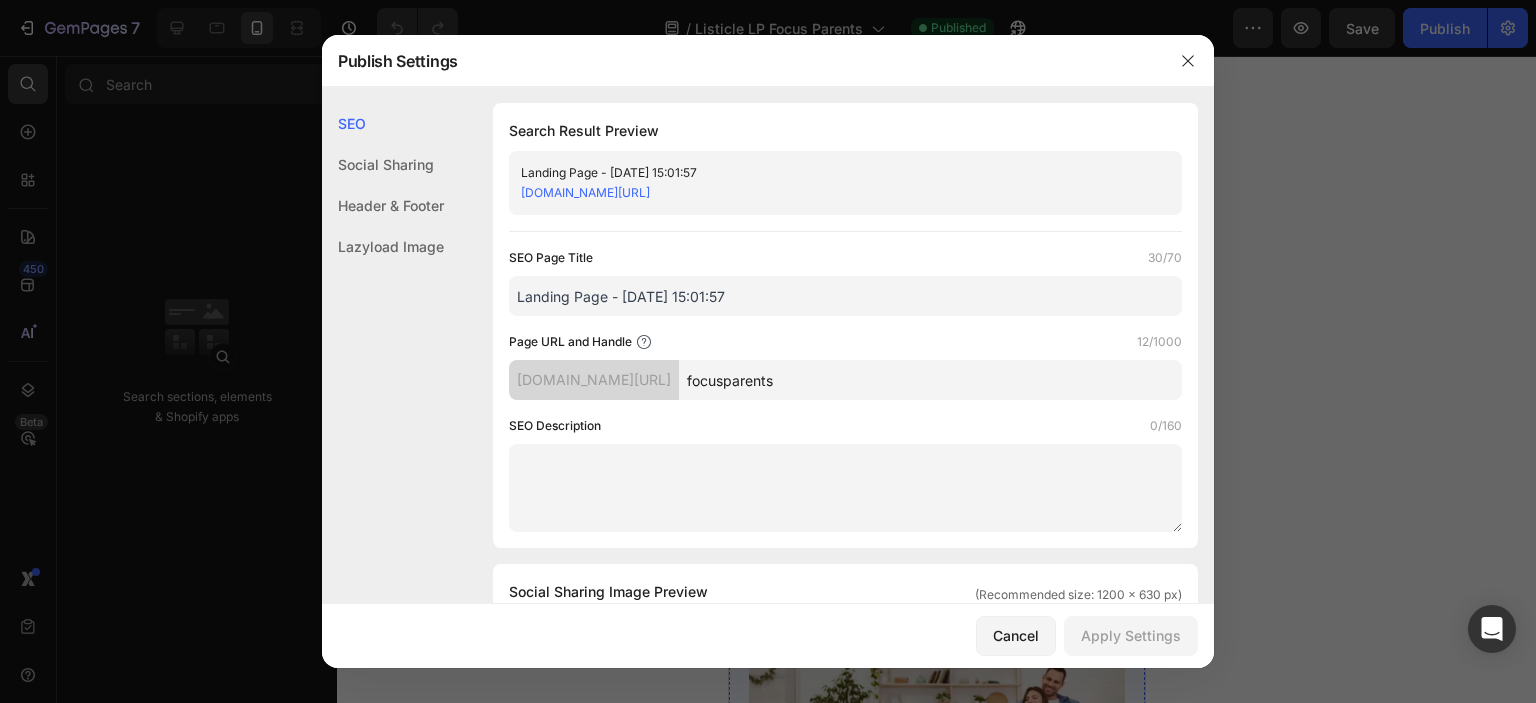 drag, startPoint x: 753, startPoint y: 291, endPoint x: 429, endPoint y: 272, distance: 324.5566 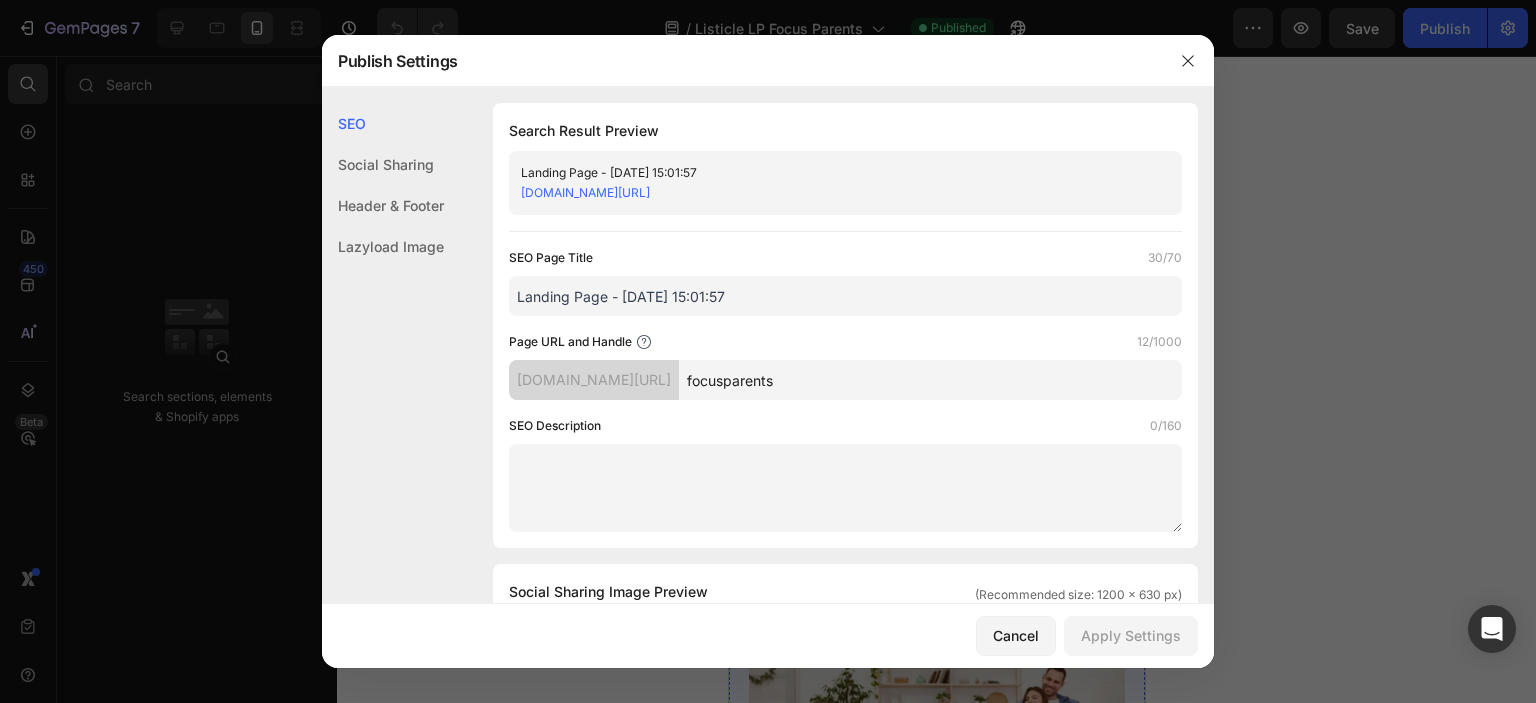 click on "SEO Social Sharing Header & Footer Lazyload Image SEO Search Result Preview Landing Page - [DATE] 15:01:57 [DOMAIN_NAME][URL] SEO Page Title  30/70  Landing Page - [DATE] 15:01:57  Page URL and Handle  12/1000  [DOMAIN_NAME][URL] focusparents  SEO Description  0/160  Social Sharing Social Sharing Image Preview (Recommended size: 1200 x 630 px) Upload Image  Supported file: .jpg, .jpeg, .png, .gif, .webp  Landing Page - [DATE] 15:01:57 [DOMAIN_NAME][URL] Header & Footer Shopify theme header & footer  To edit those sections, please follow instruction in  this article Use Shopify theme header Use Shopify theme footer GemPages Design Lazyload Image Lazyload Image Lazyload Image" at bounding box center [768, 848] 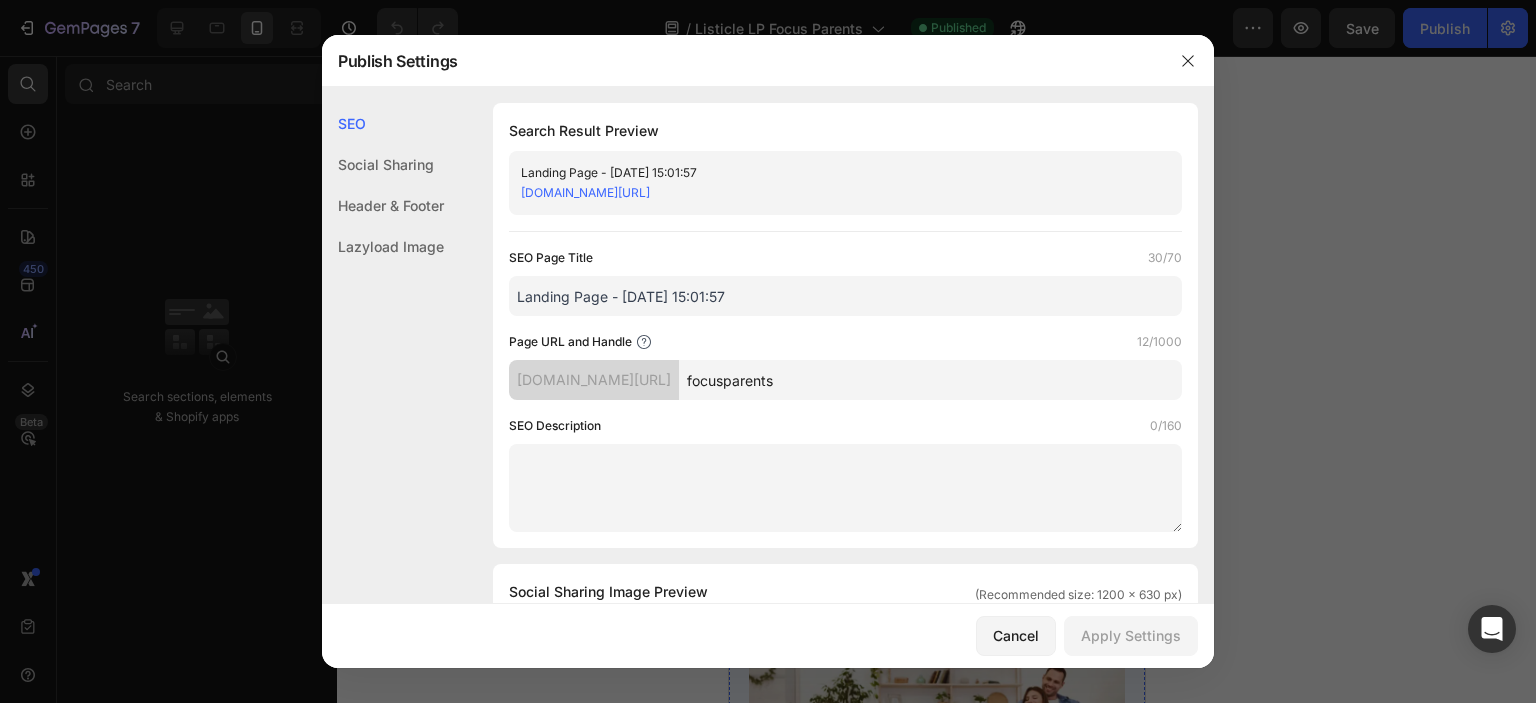 type on "L" 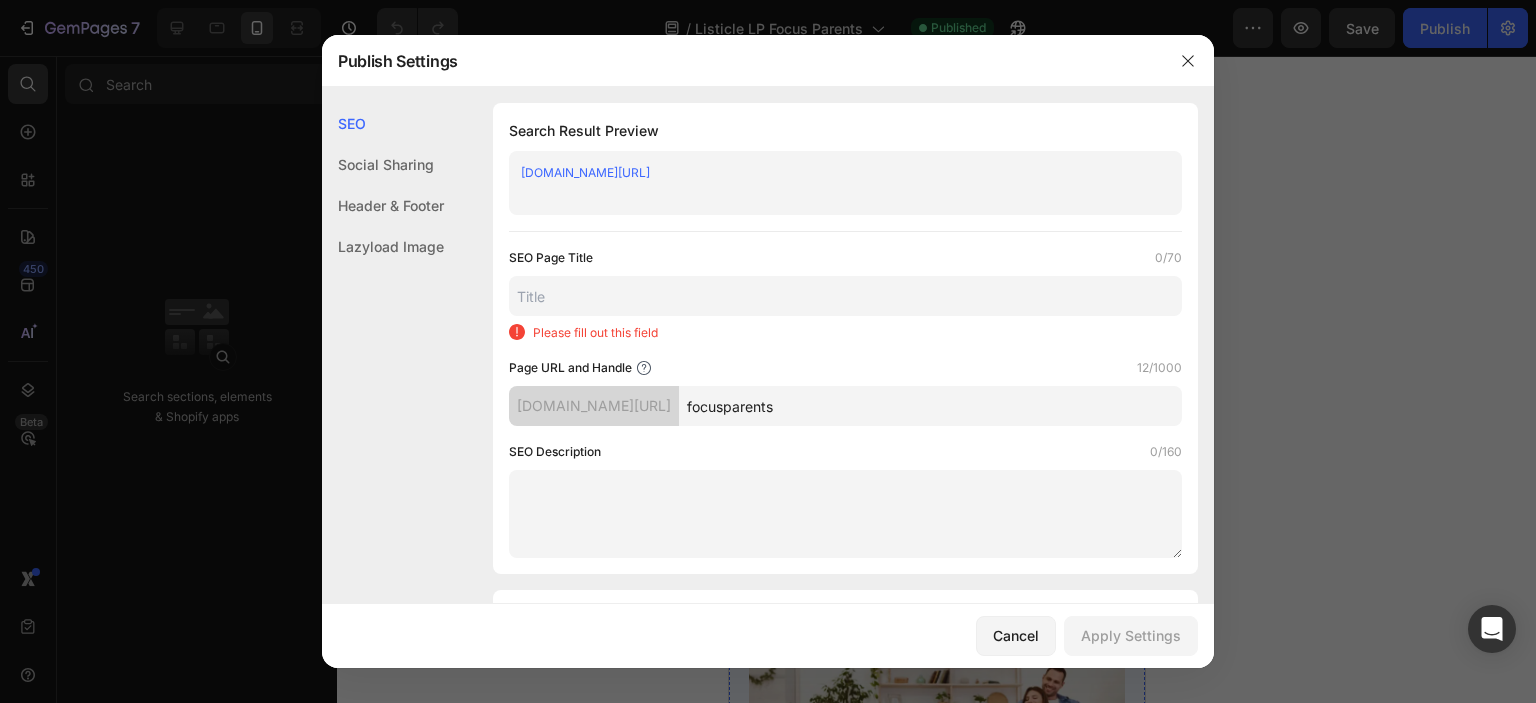 type 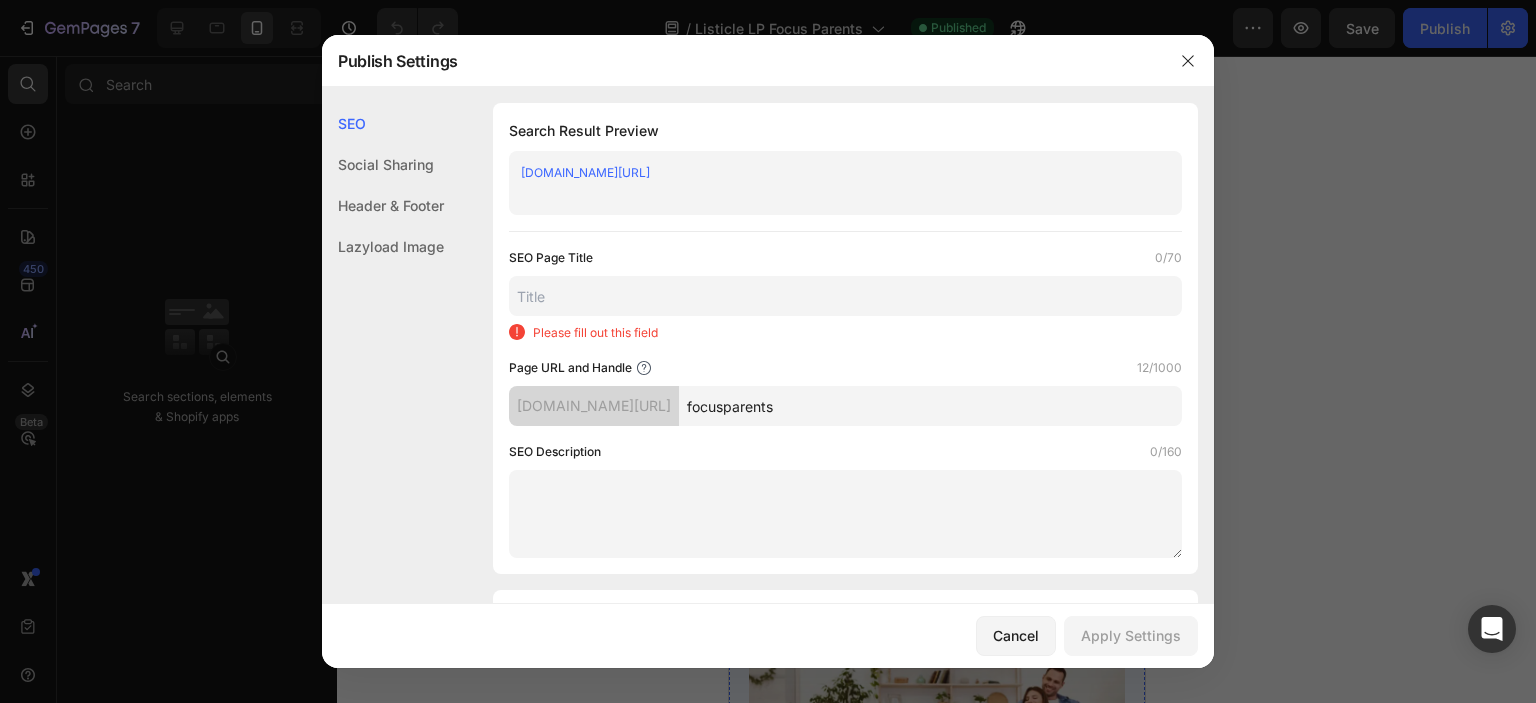 click on "[DOMAIN_NAME][URL]" at bounding box center (594, 406) 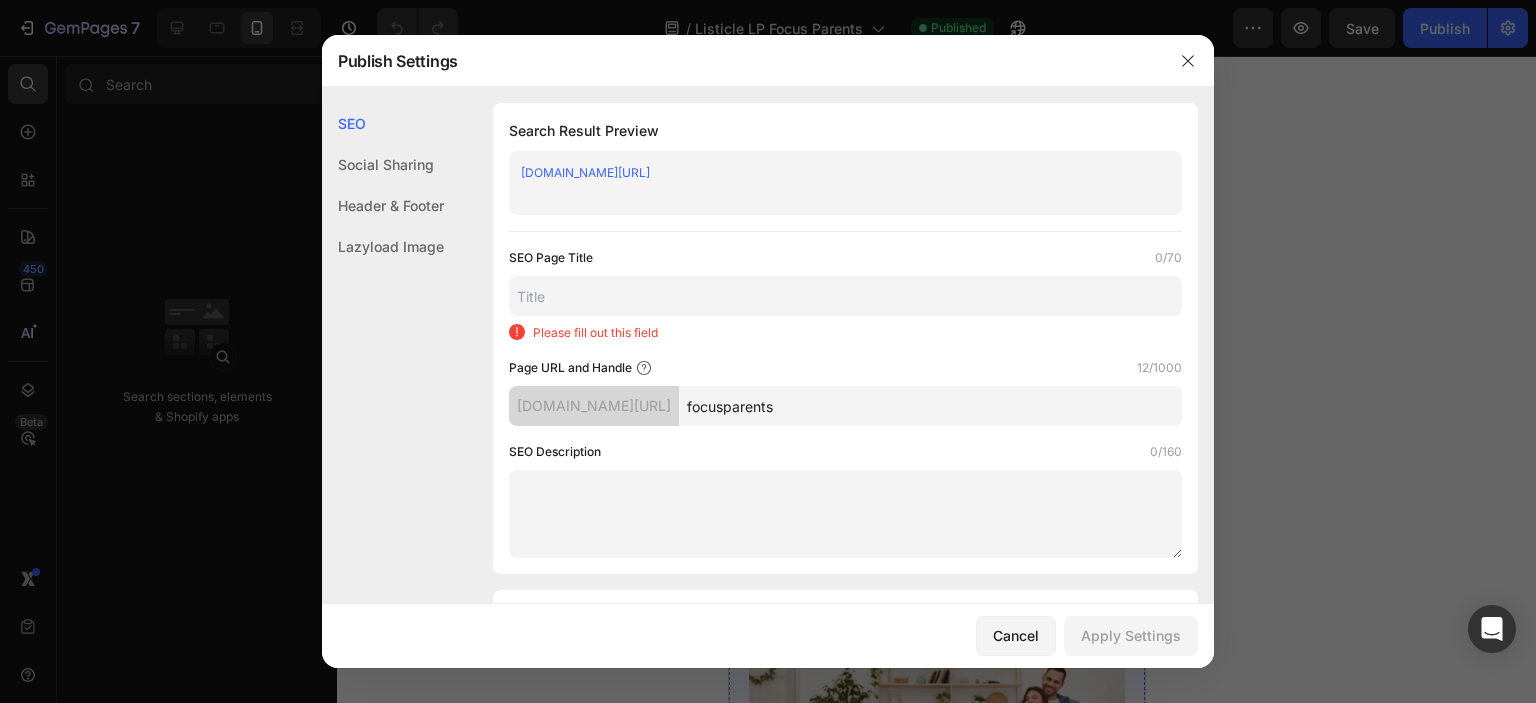 click on "[DOMAIN_NAME][URL]" at bounding box center (585, 172) 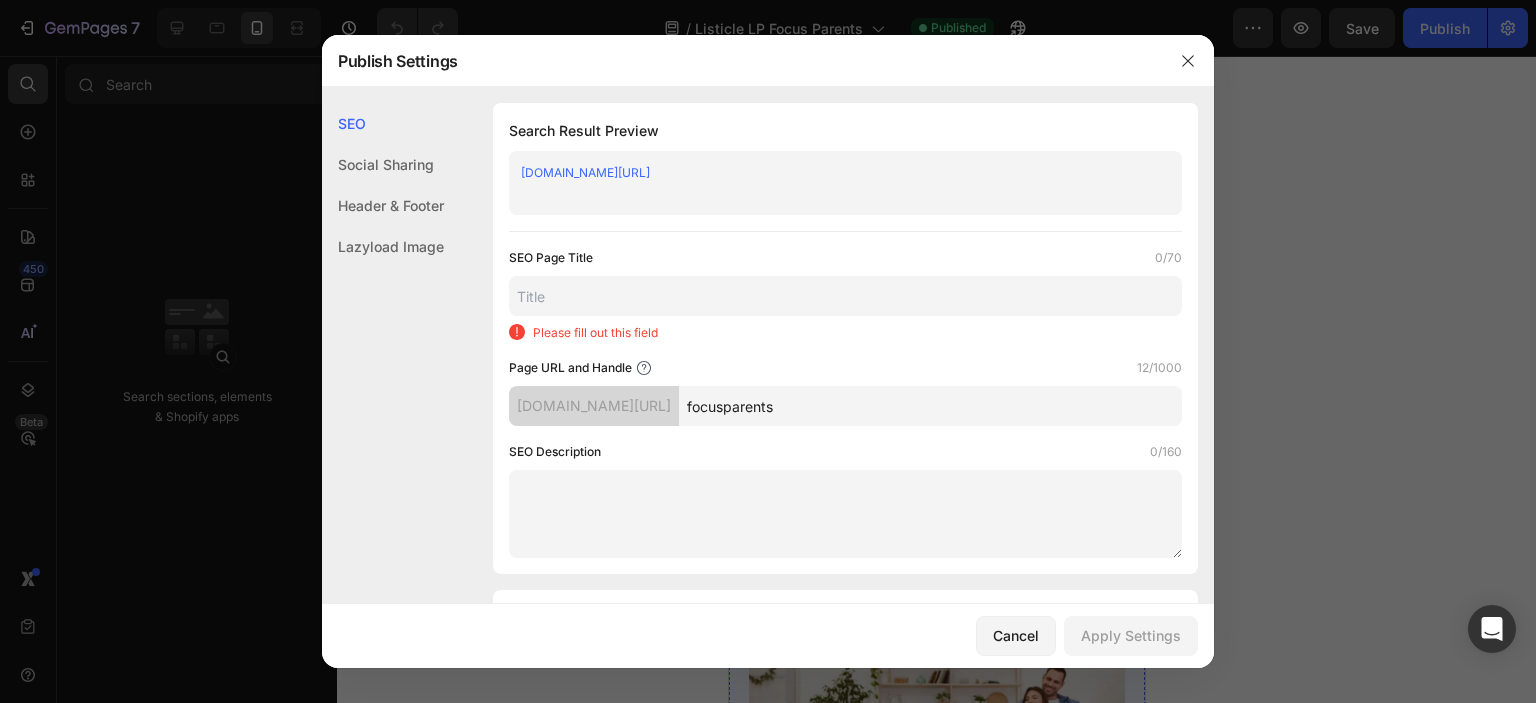 click at bounding box center (845, 296) 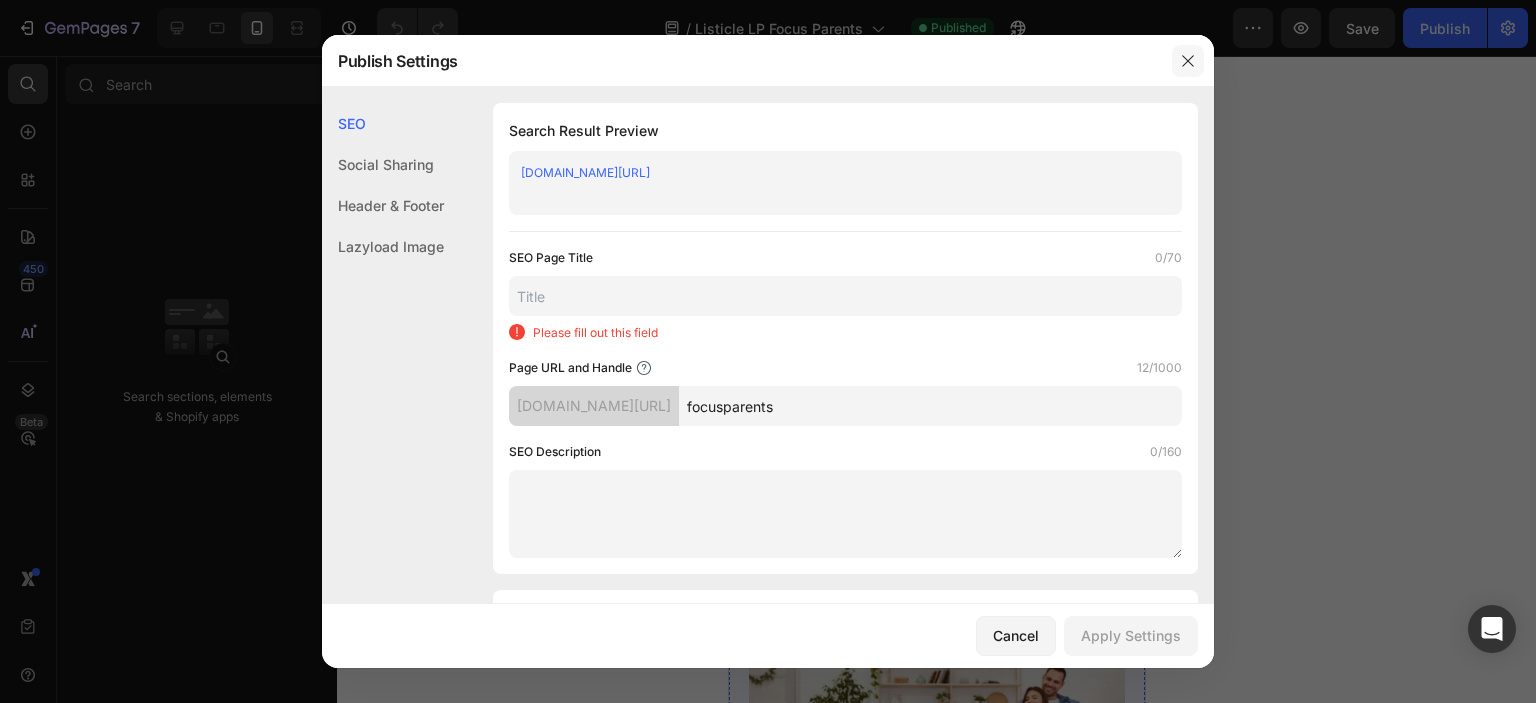 click at bounding box center [1188, 61] 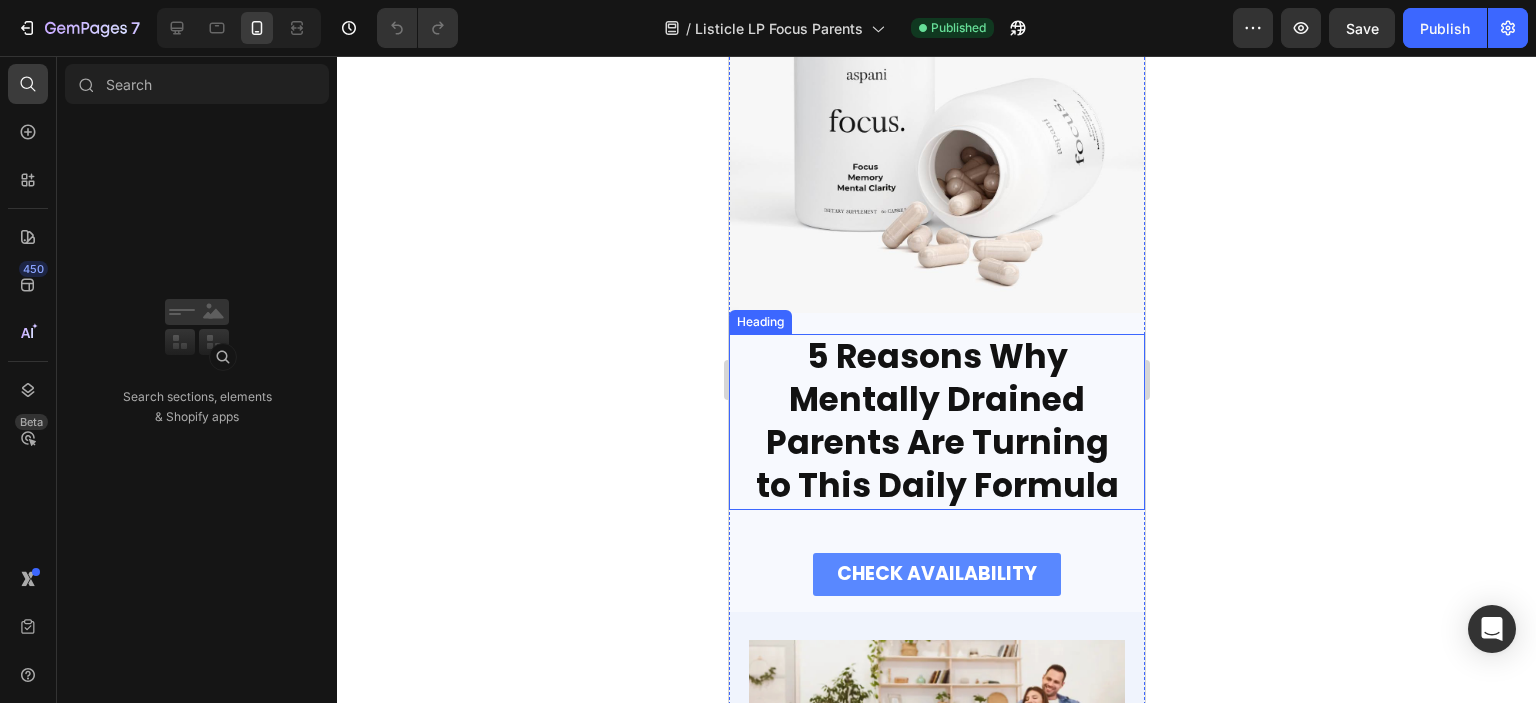 click on "5 Reasons Why Mentally Drained Parents Are Turning to This Daily Formula" at bounding box center (936, 422) 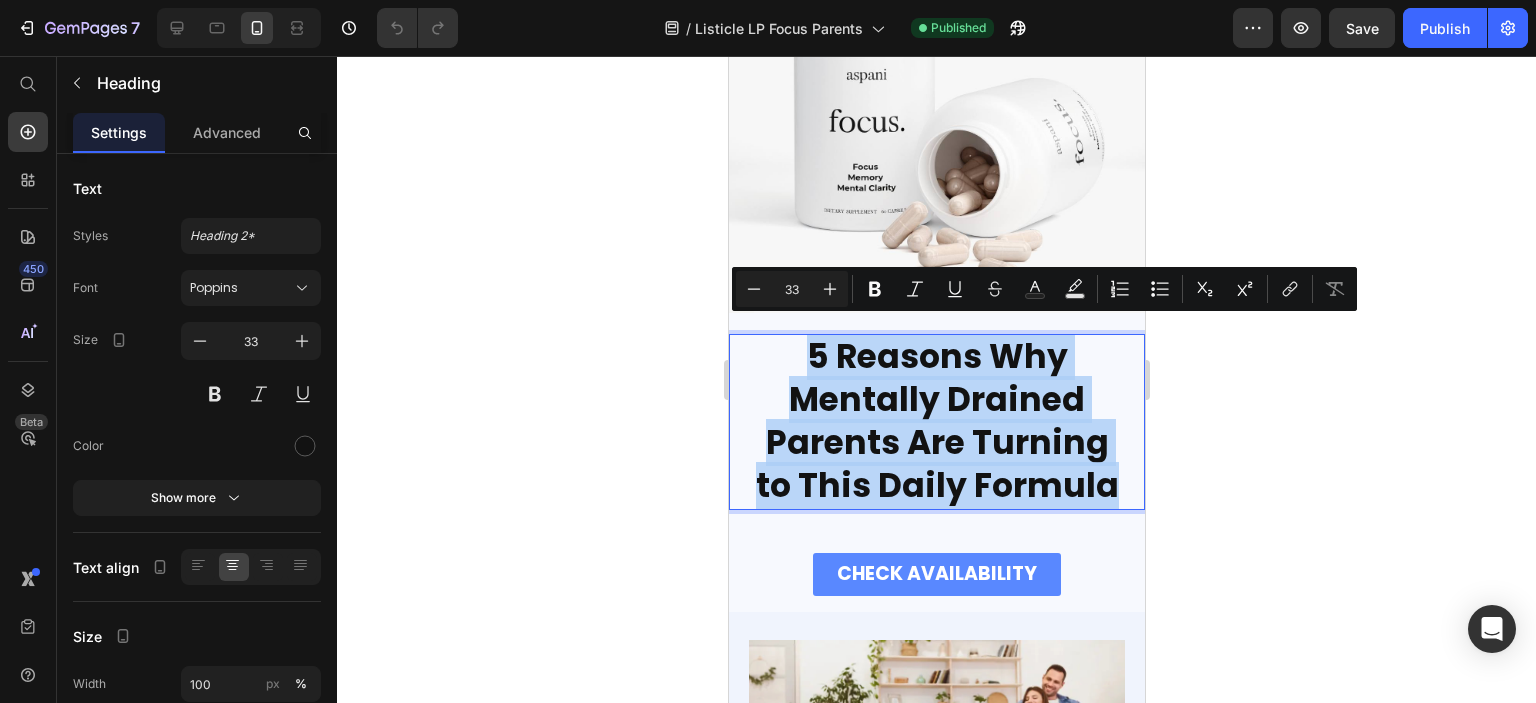 copy on "5 Reasons Why Mentally Drained Parents Are Turning to This Daily Formula" 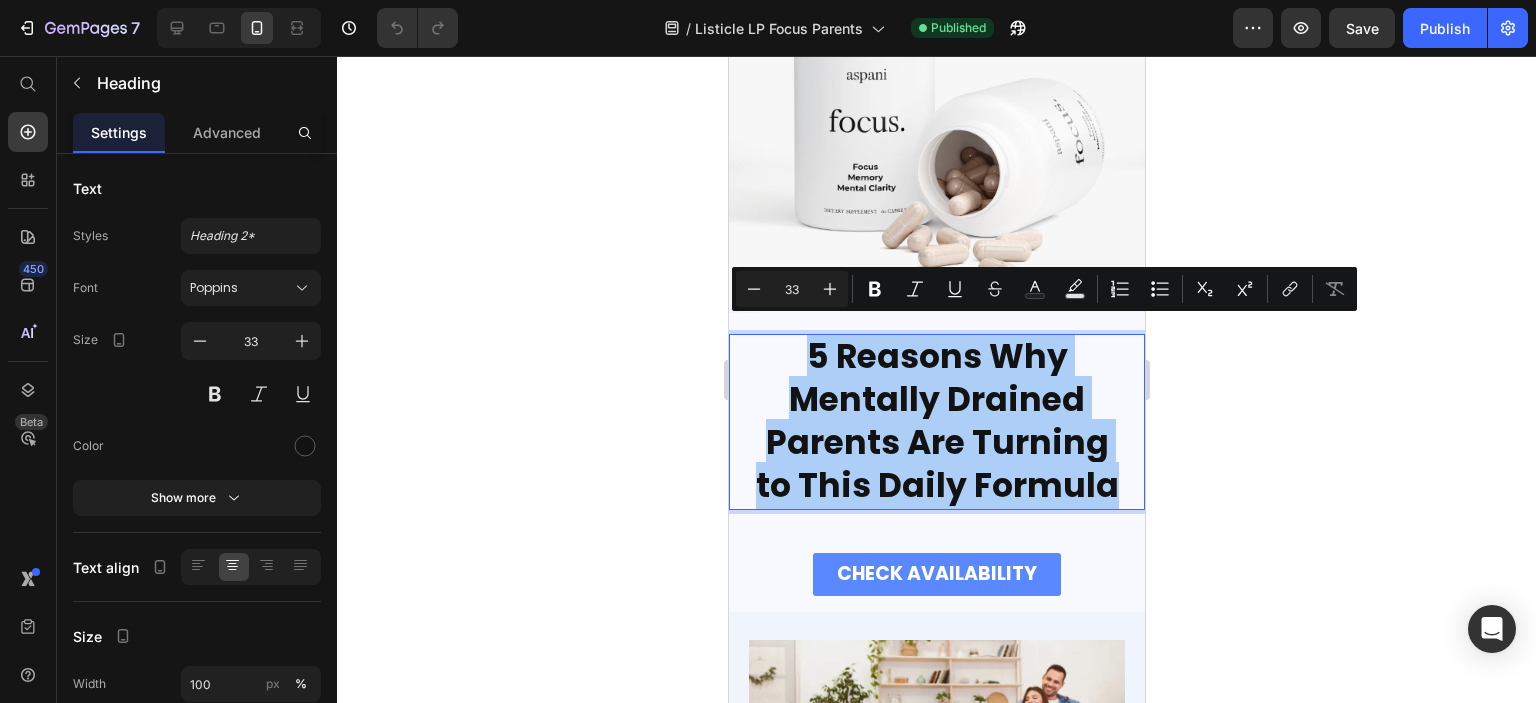 click 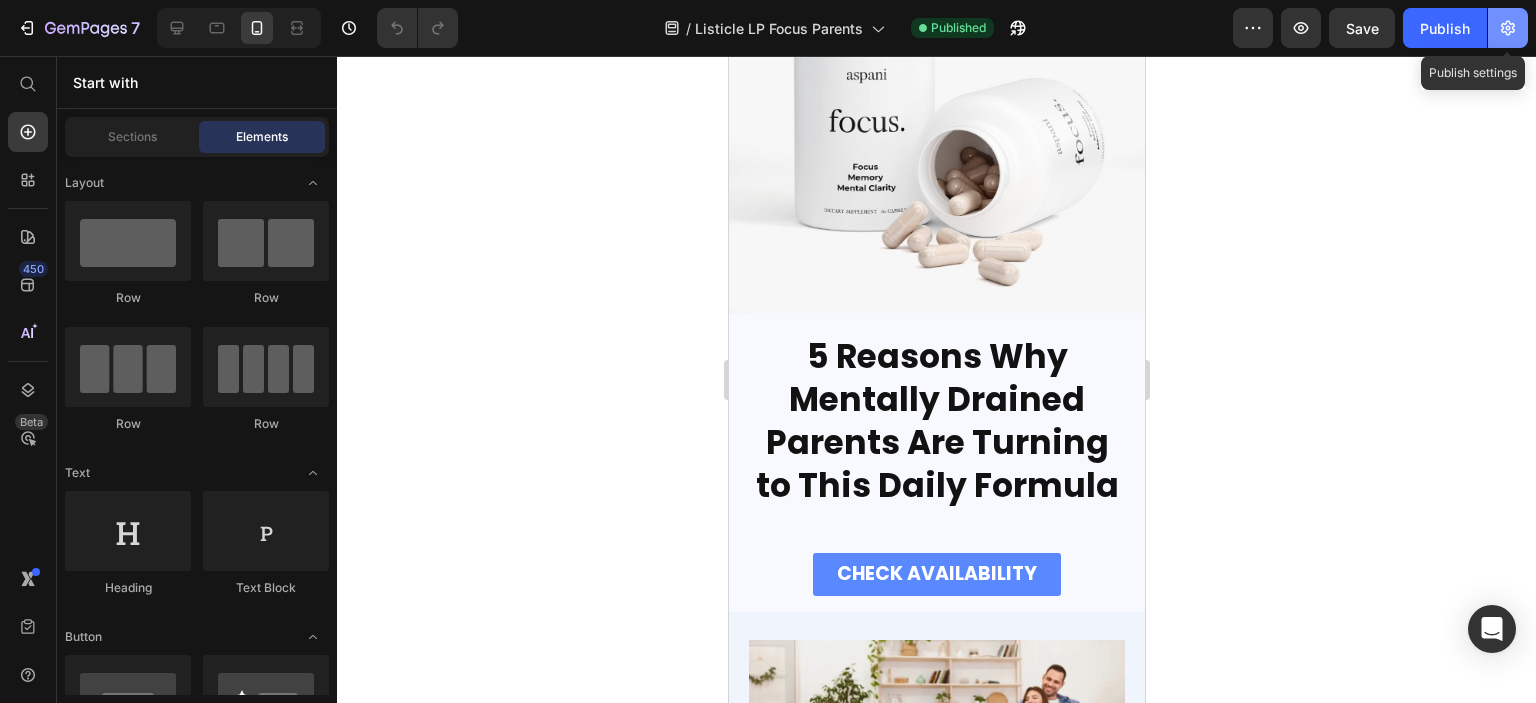 click 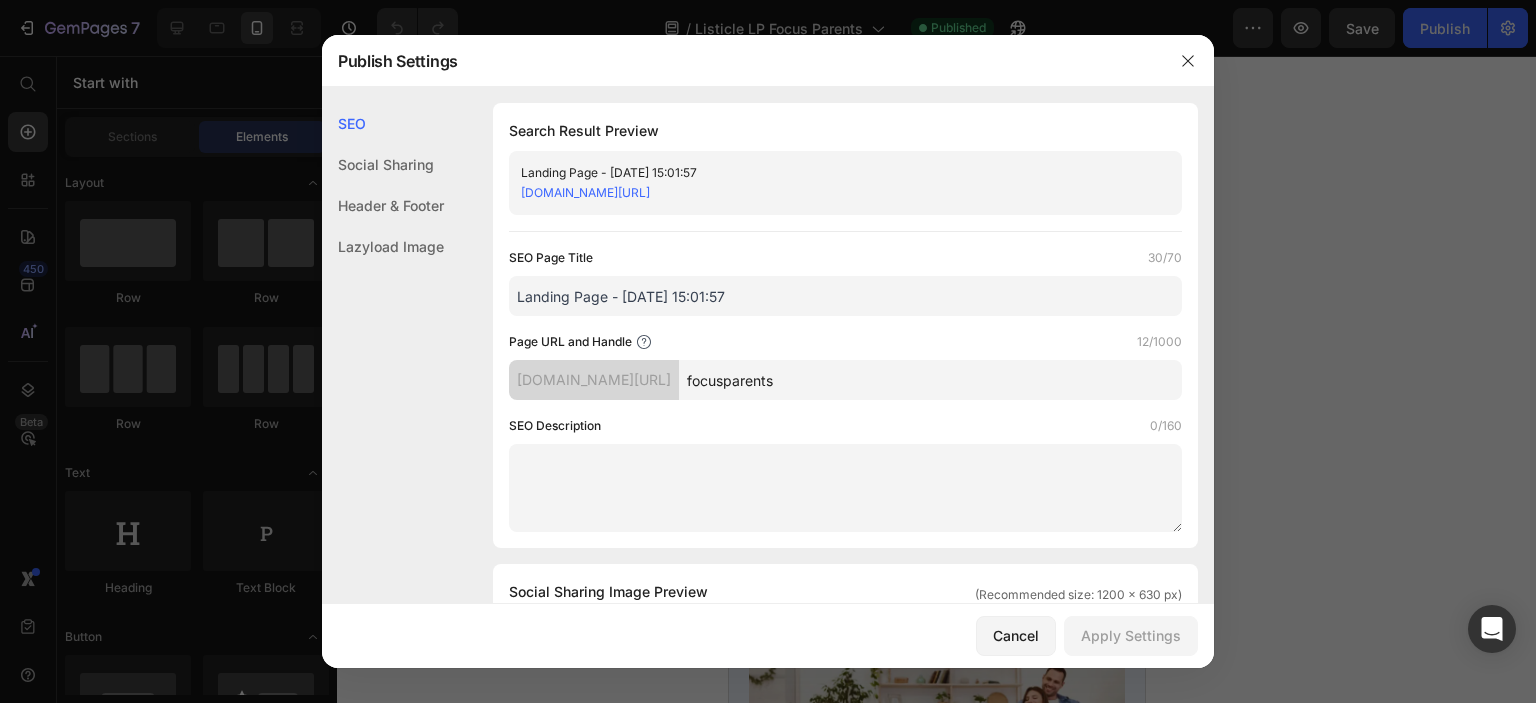 drag, startPoint x: 789, startPoint y: 297, endPoint x: 433, endPoint y: 304, distance: 356.06882 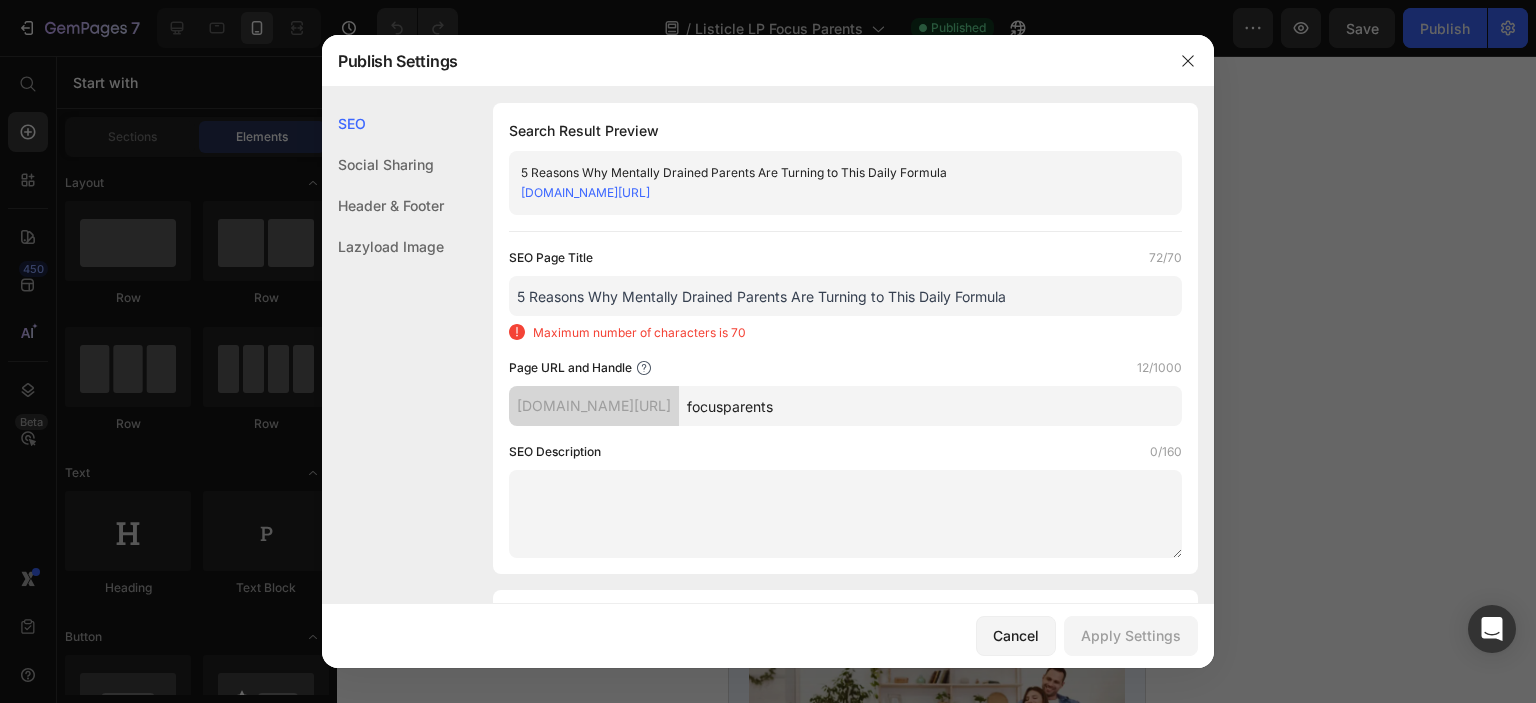 drag, startPoint x: 952, startPoint y: 303, endPoint x: 918, endPoint y: 284, distance: 38.948685 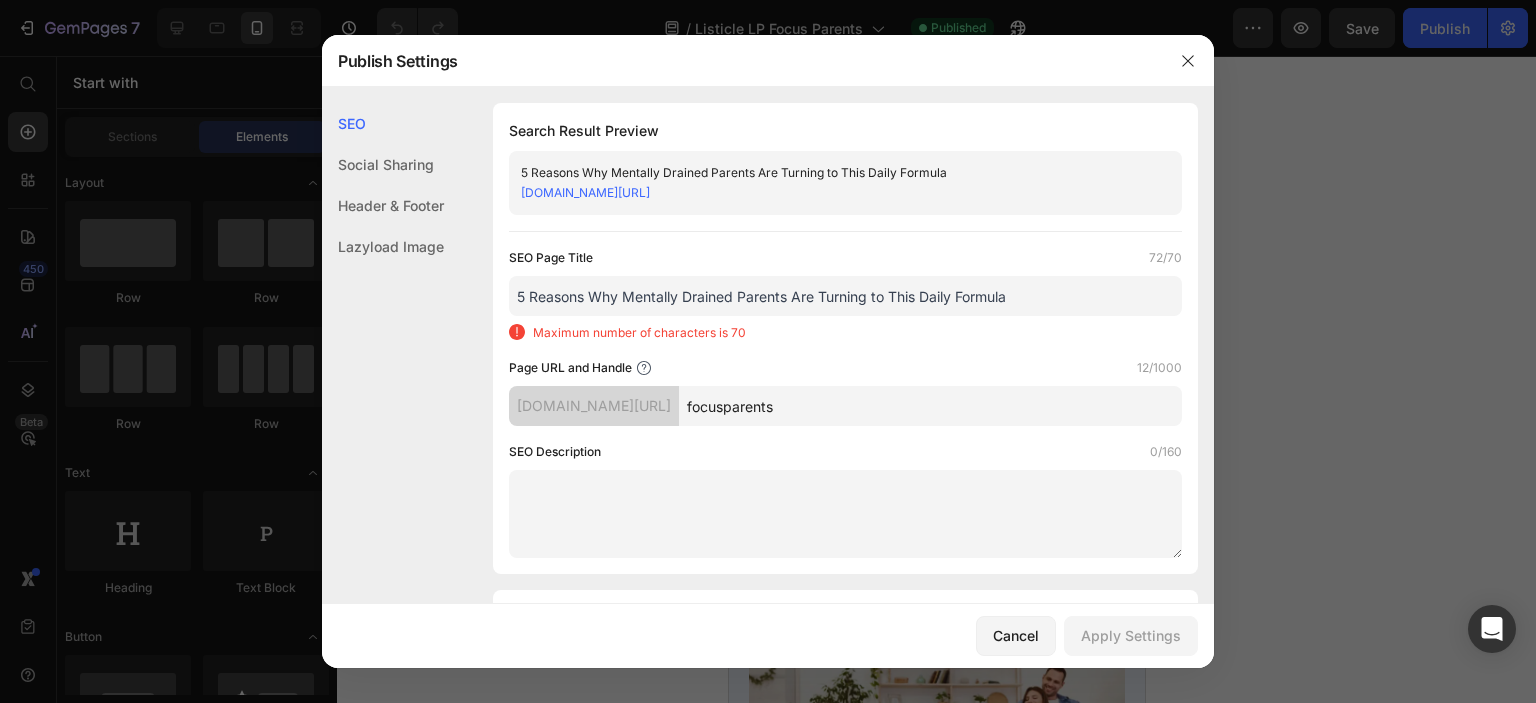 click on "5 Reasons Why Mentally Drained Parents Are Turning to This Daily Formula" at bounding box center (845, 296) 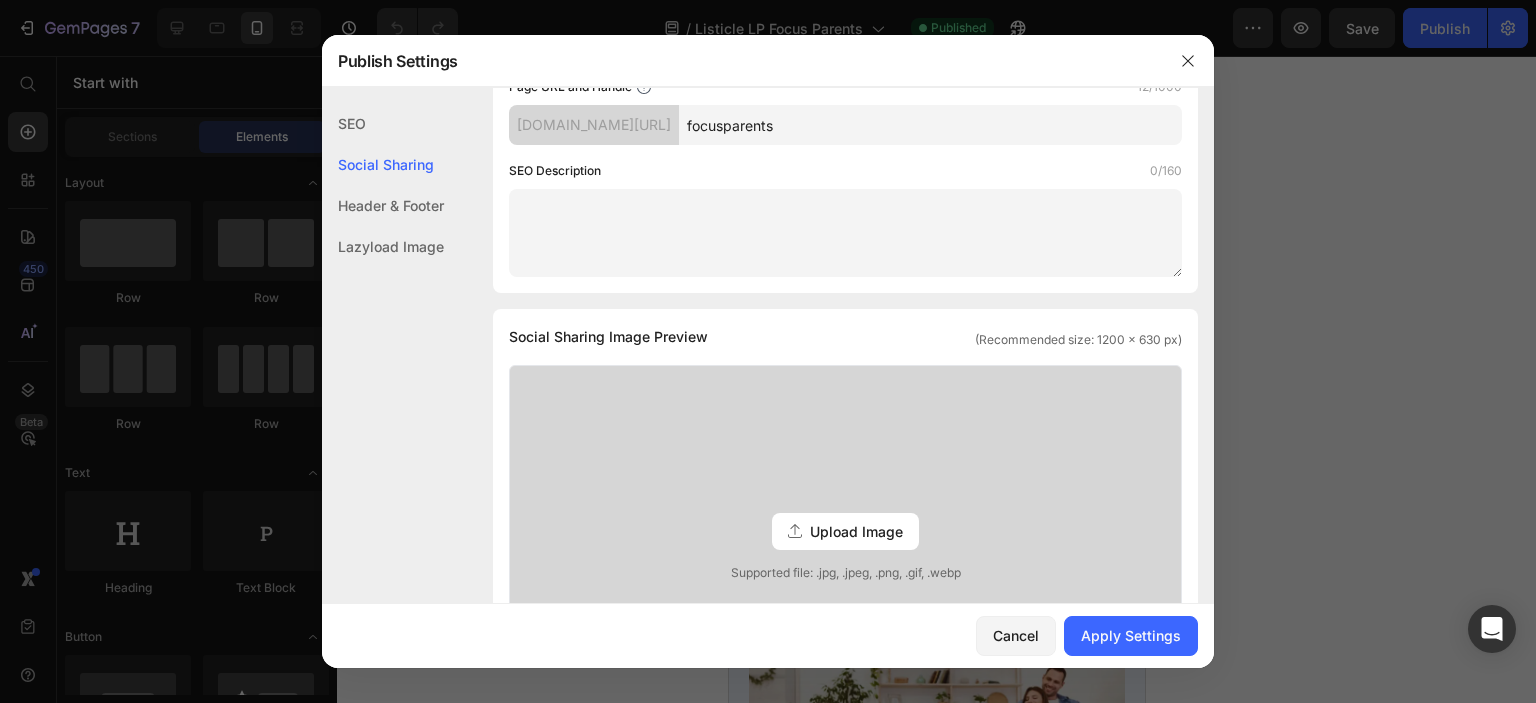 scroll, scrollTop: 300, scrollLeft: 0, axis: vertical 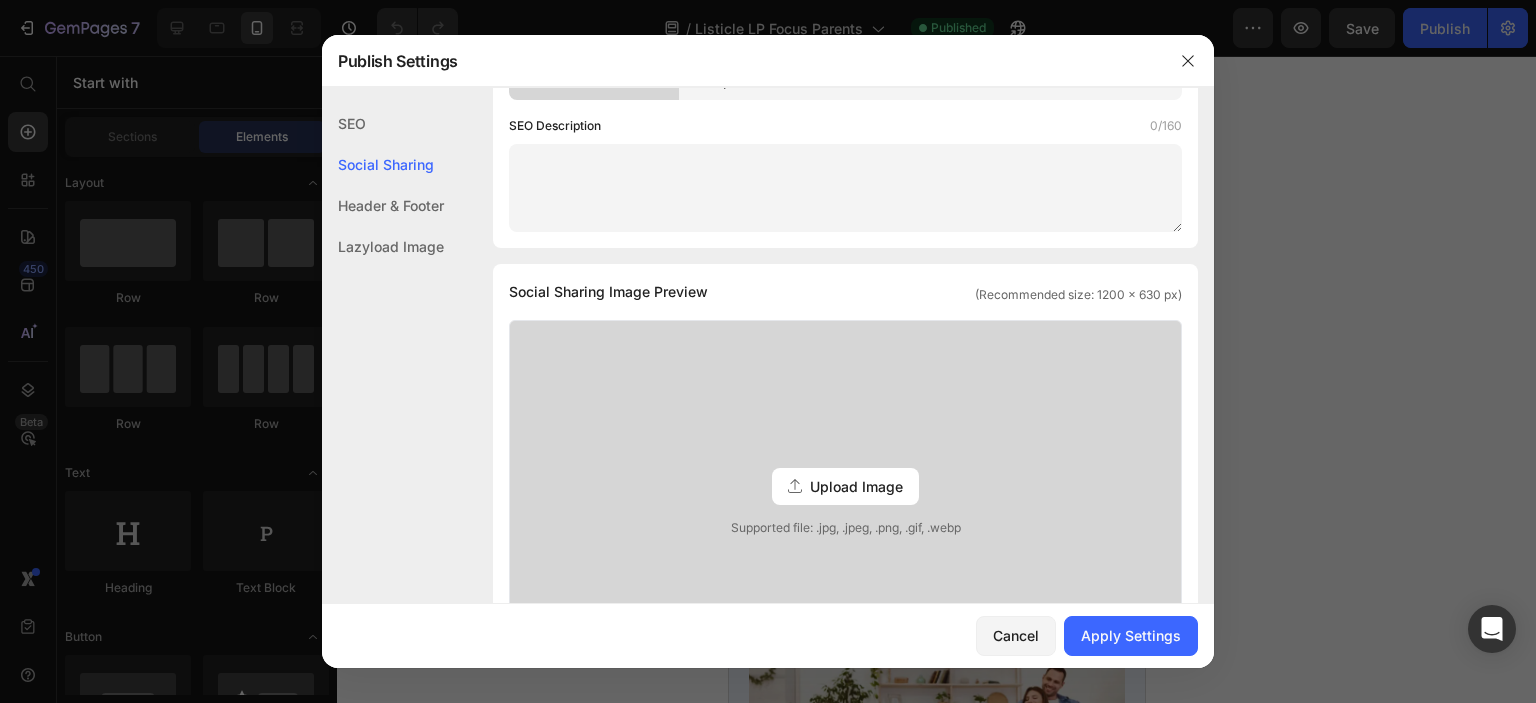 type on "5 Reasons Why Mentally Drained Parents Are Turning to This Formula" 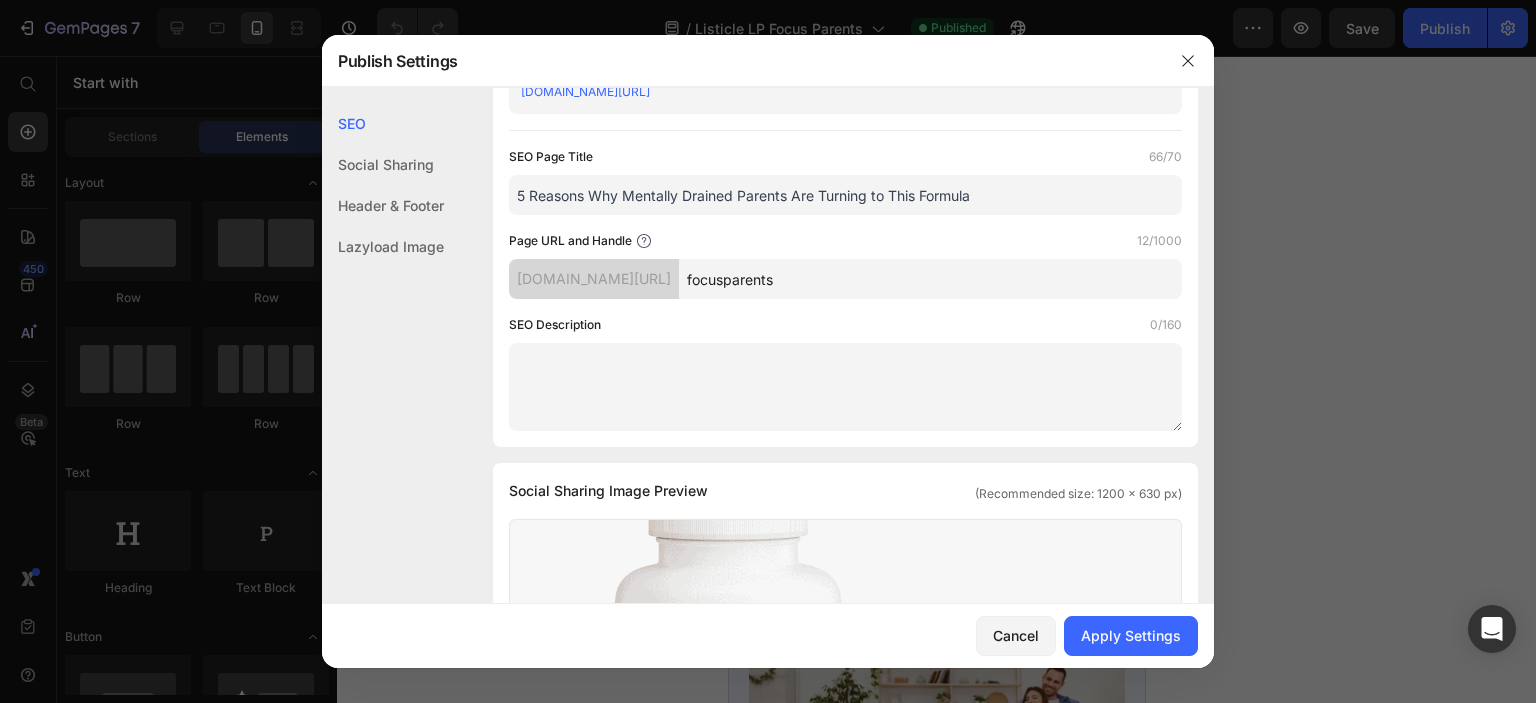 scroll, scrollTop: 100, scrollLeft: 0, axis: vertical 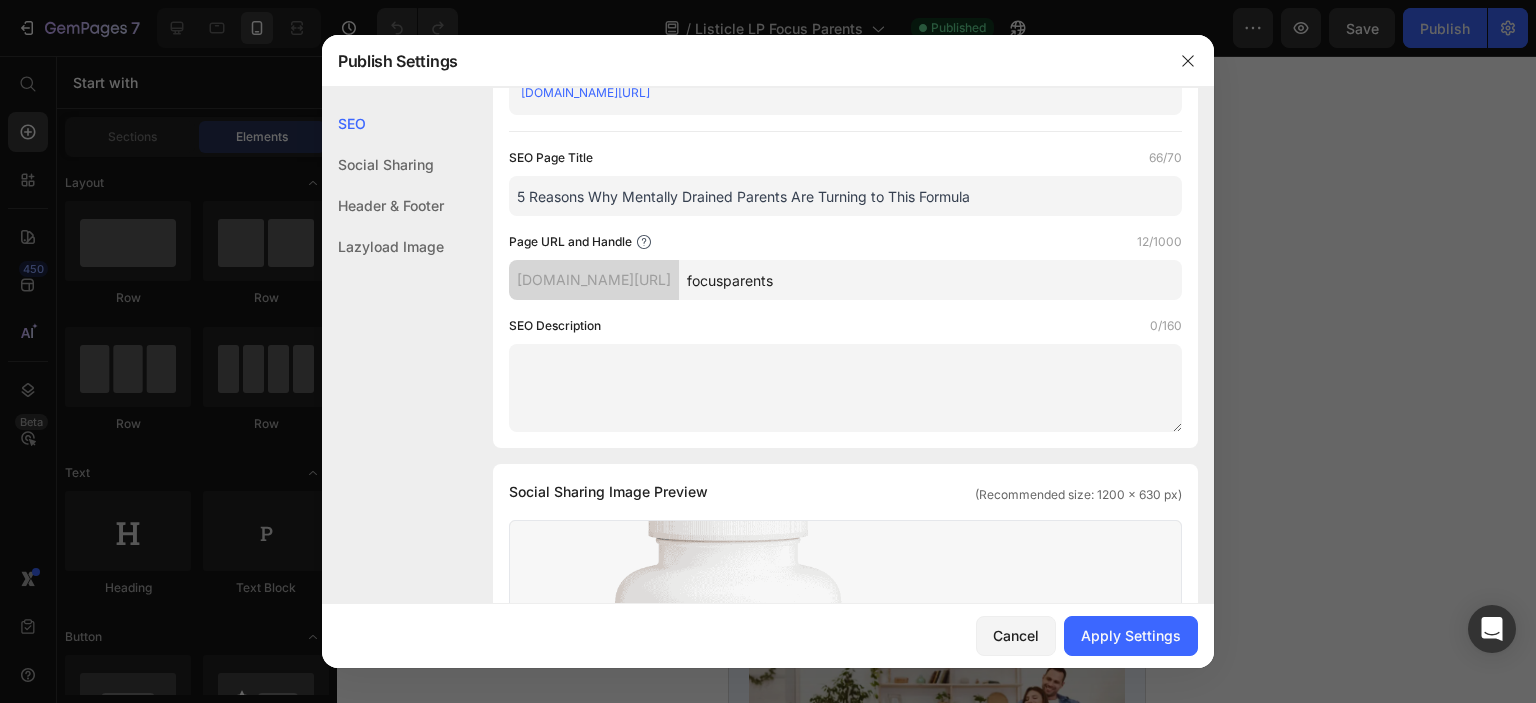 click at bounding box center (845, 388) 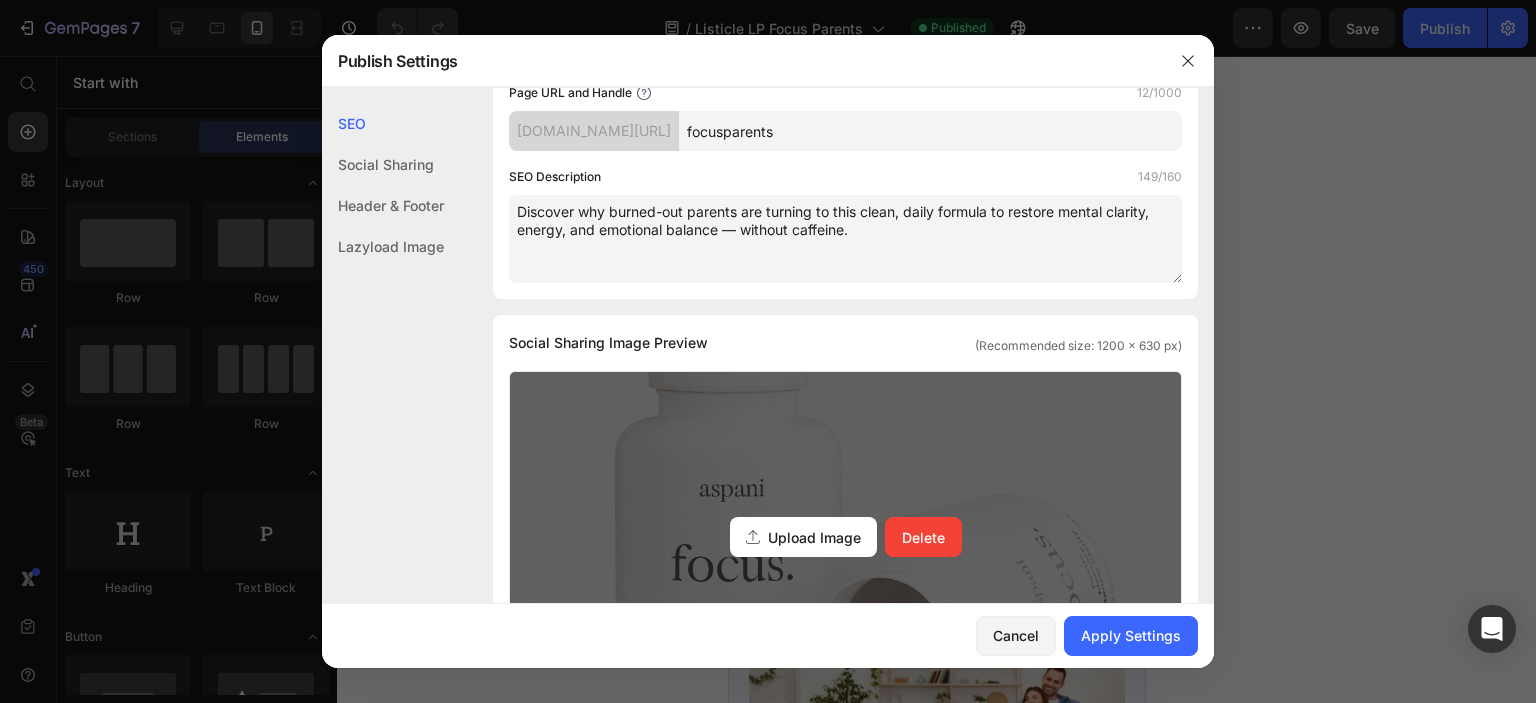 scroll, scrollTop: 500, scrollLeft: 0, axis: vertical 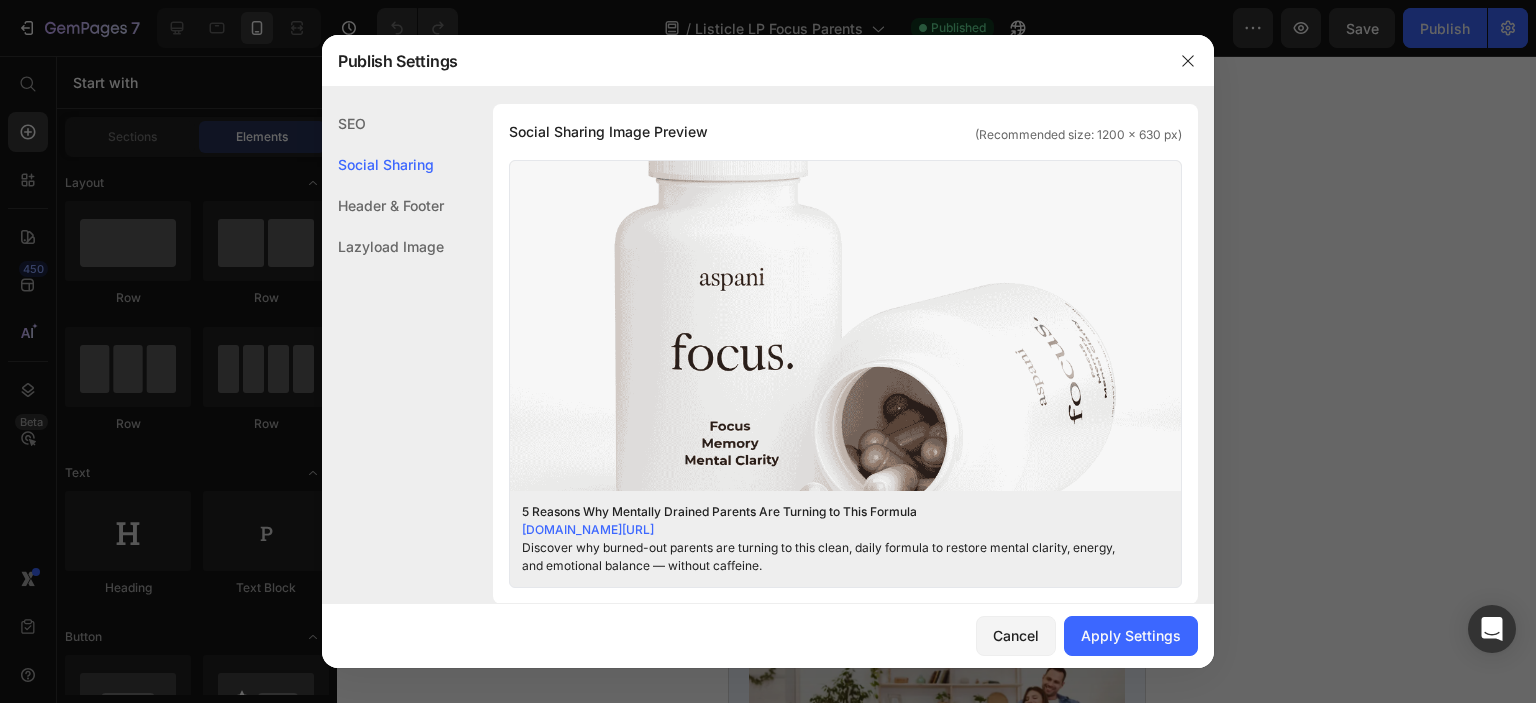 type on "Discover why burned-out parents are turning to this clean, daily formula to restore mental clarity, energy, and emotional balance — without caffeine." 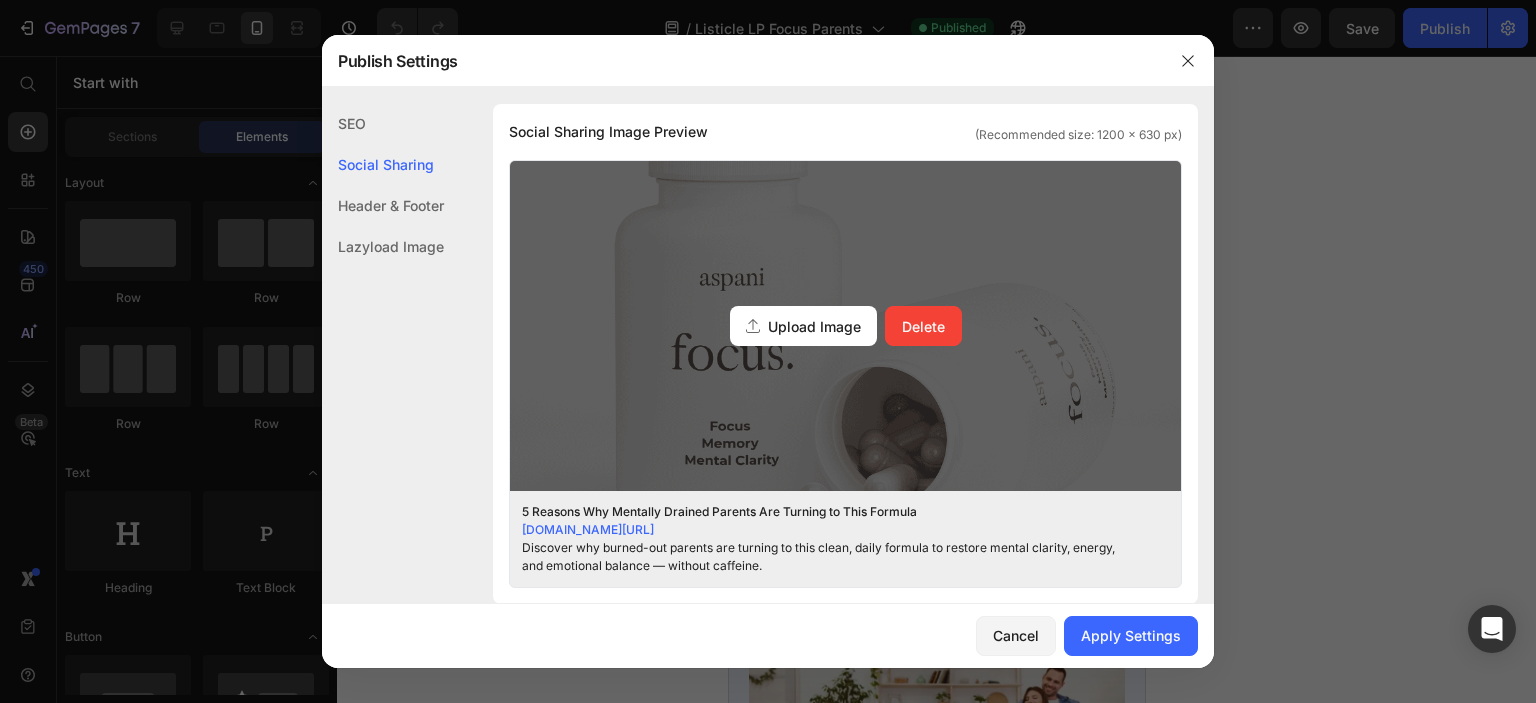 click on "Upload Image" at bounding box center (814, 326) 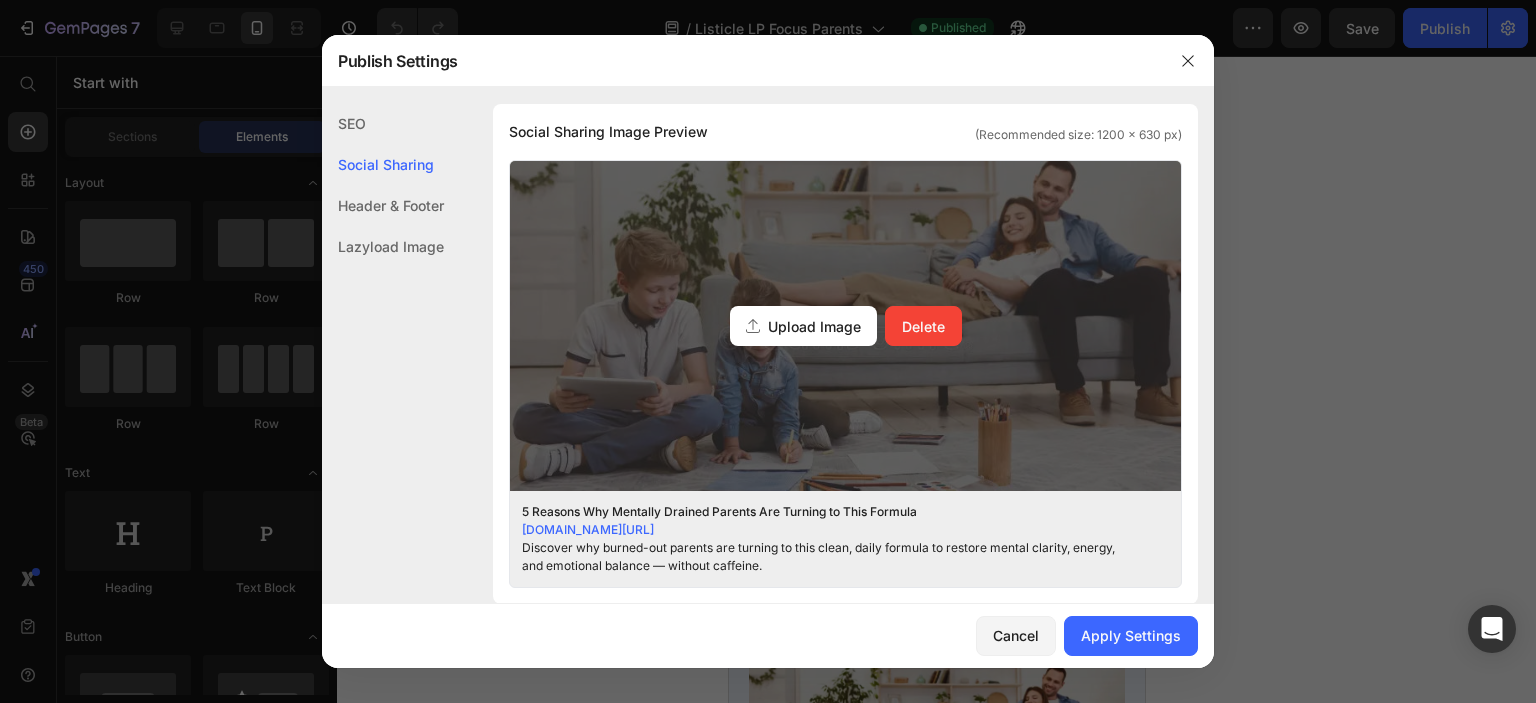 click on "Upload Image" at bounding box center [814, 326] 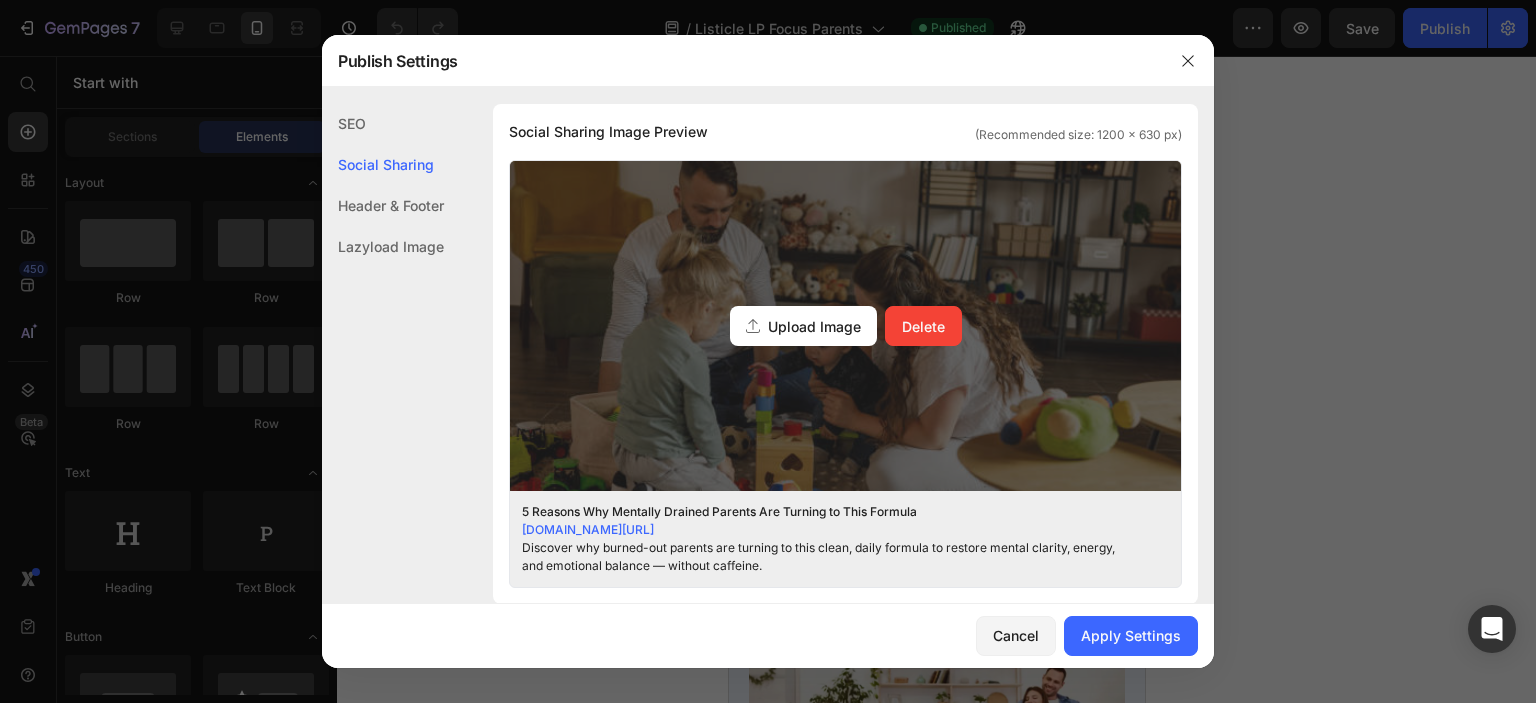 click on "Upload Image" at bounding box center [814, 326] 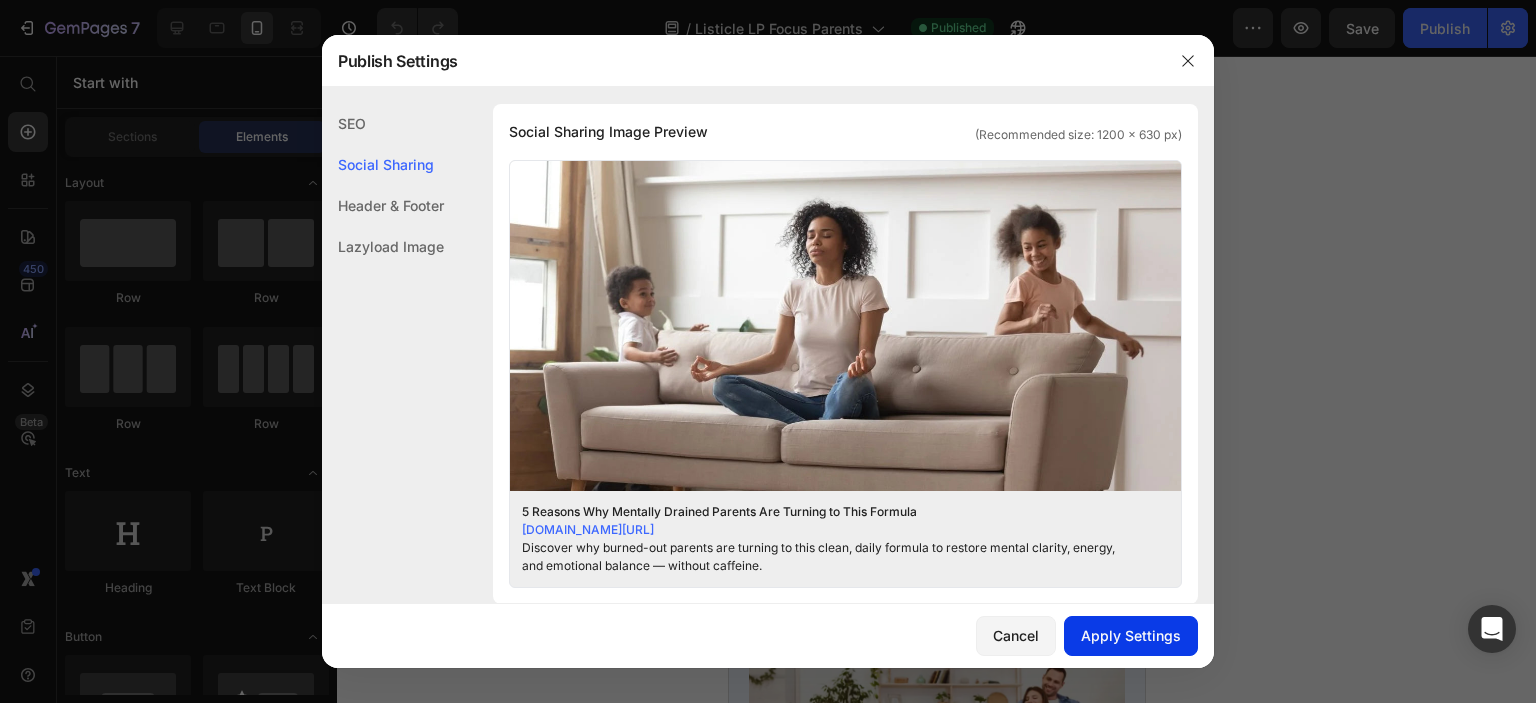 click on "Apply Settings" at bounding box center [1131, 635] 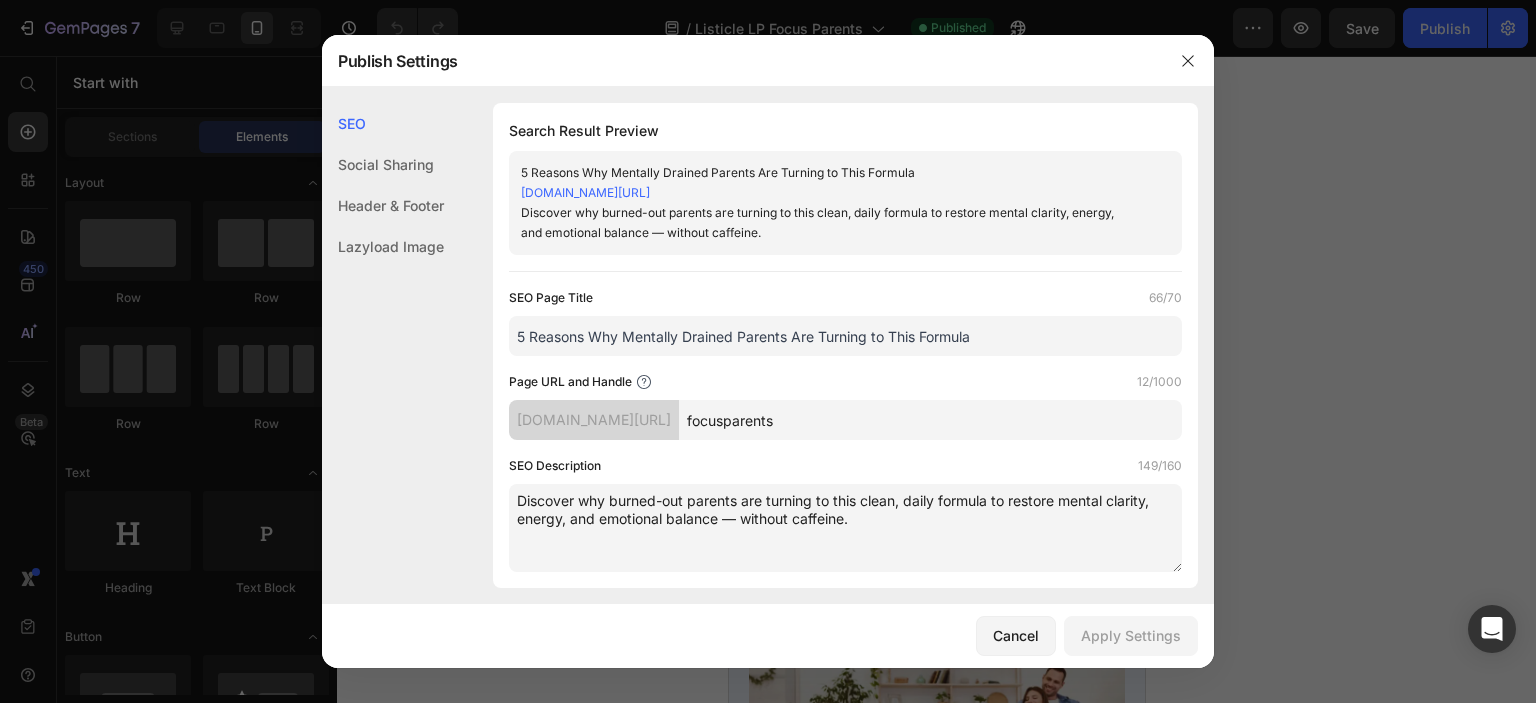 scroll, scrollTop: 100, scrollLeft: 0, axis: vertical 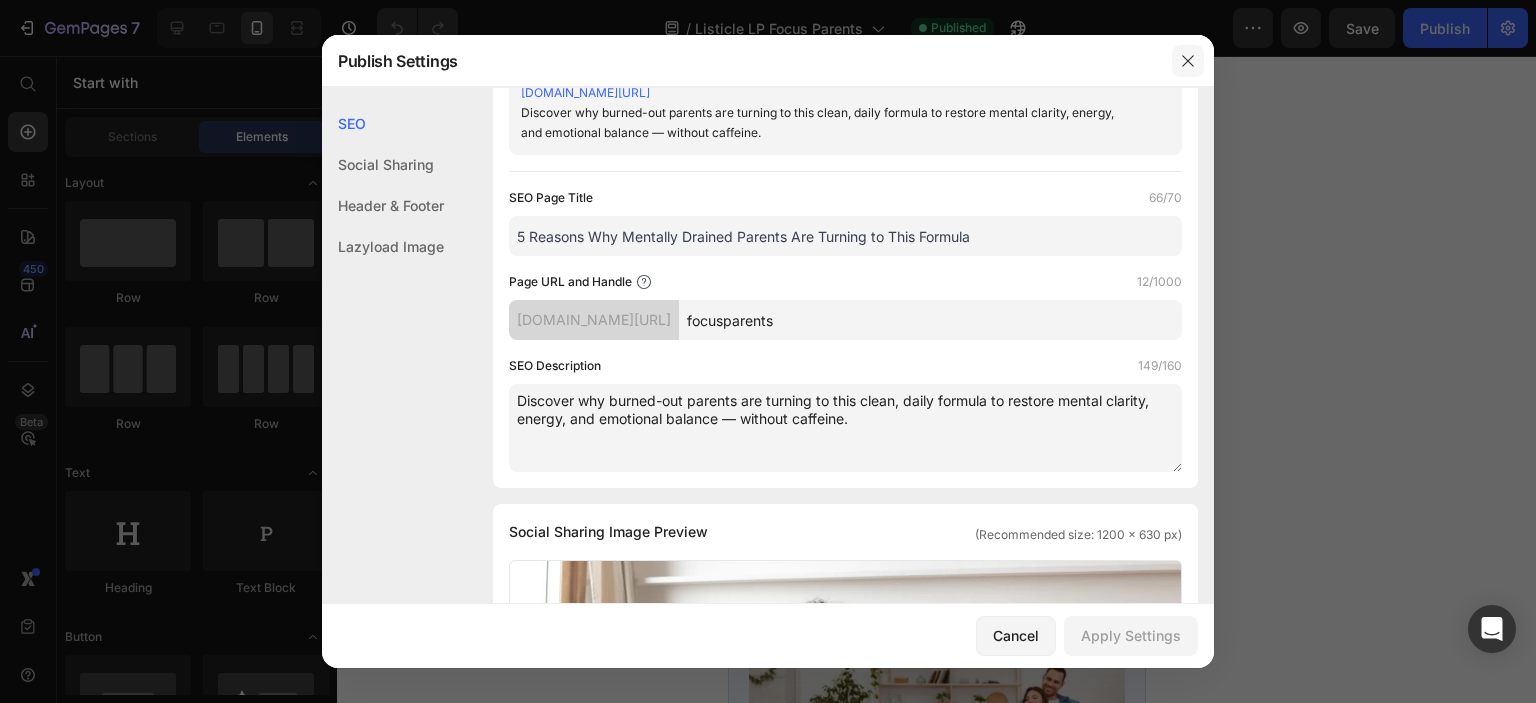 click 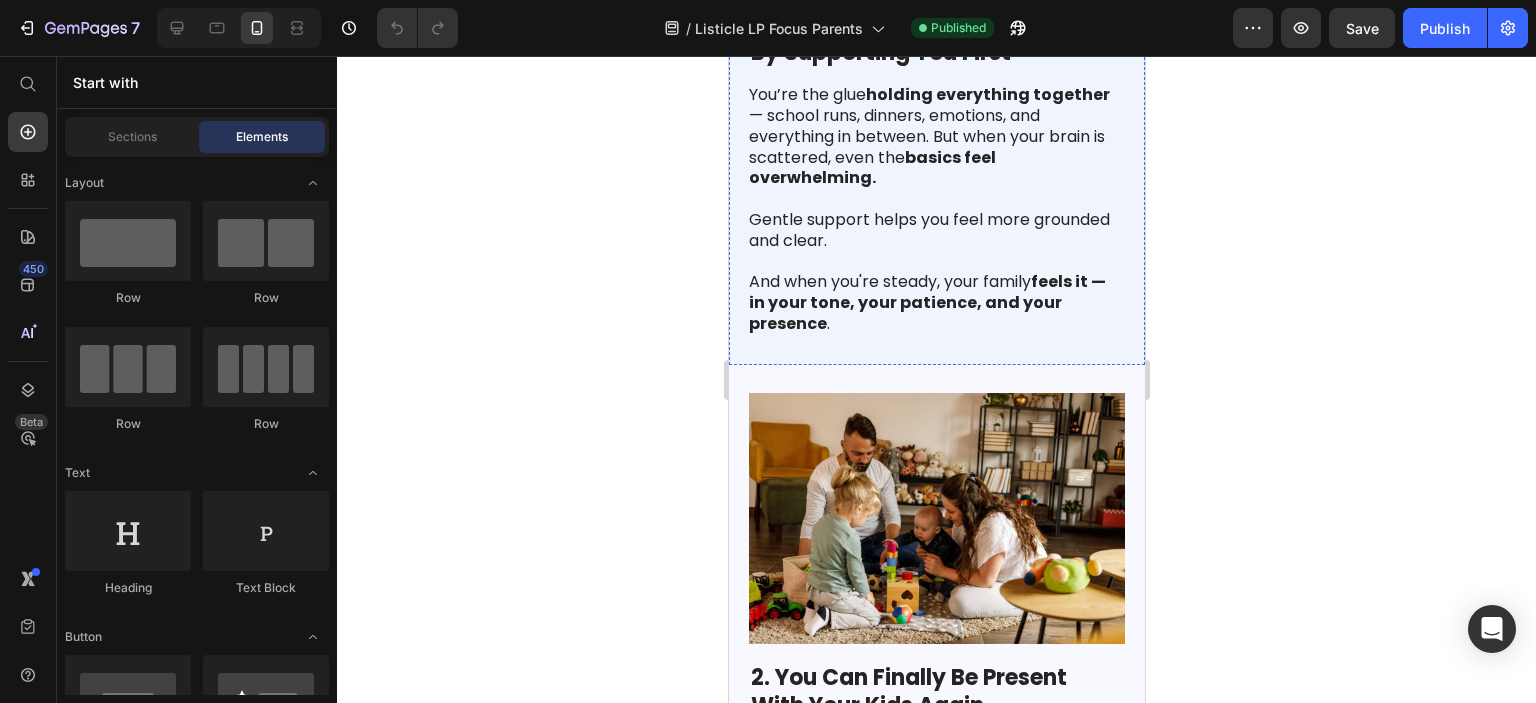 scroll, scrollTop: 1200, scrollLeft: 0, axis: vertical 